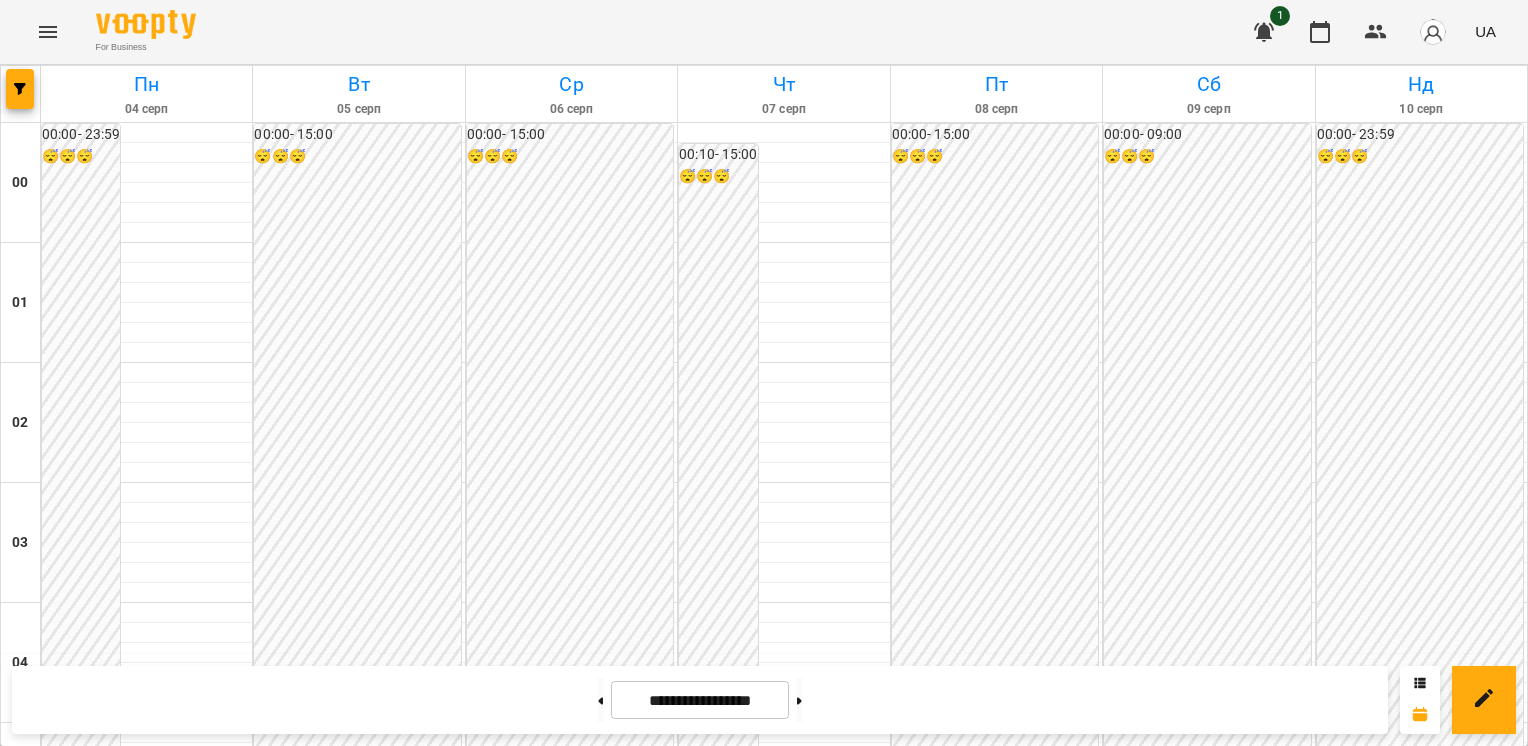 scroll, scrollTop: 0, scrollLeft: 0, axis: both 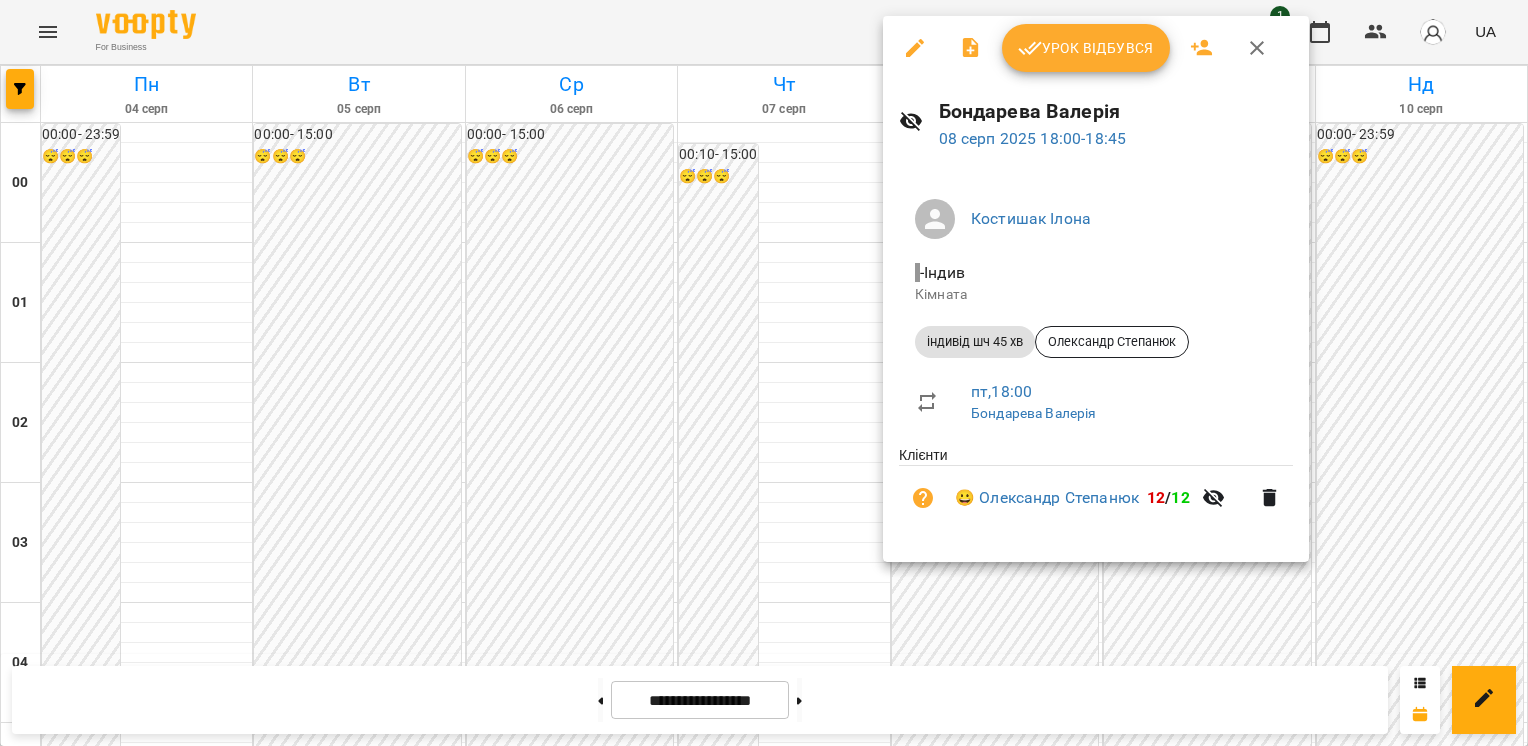 click on "Урок відбувся" at bounding box center (1086, 48) 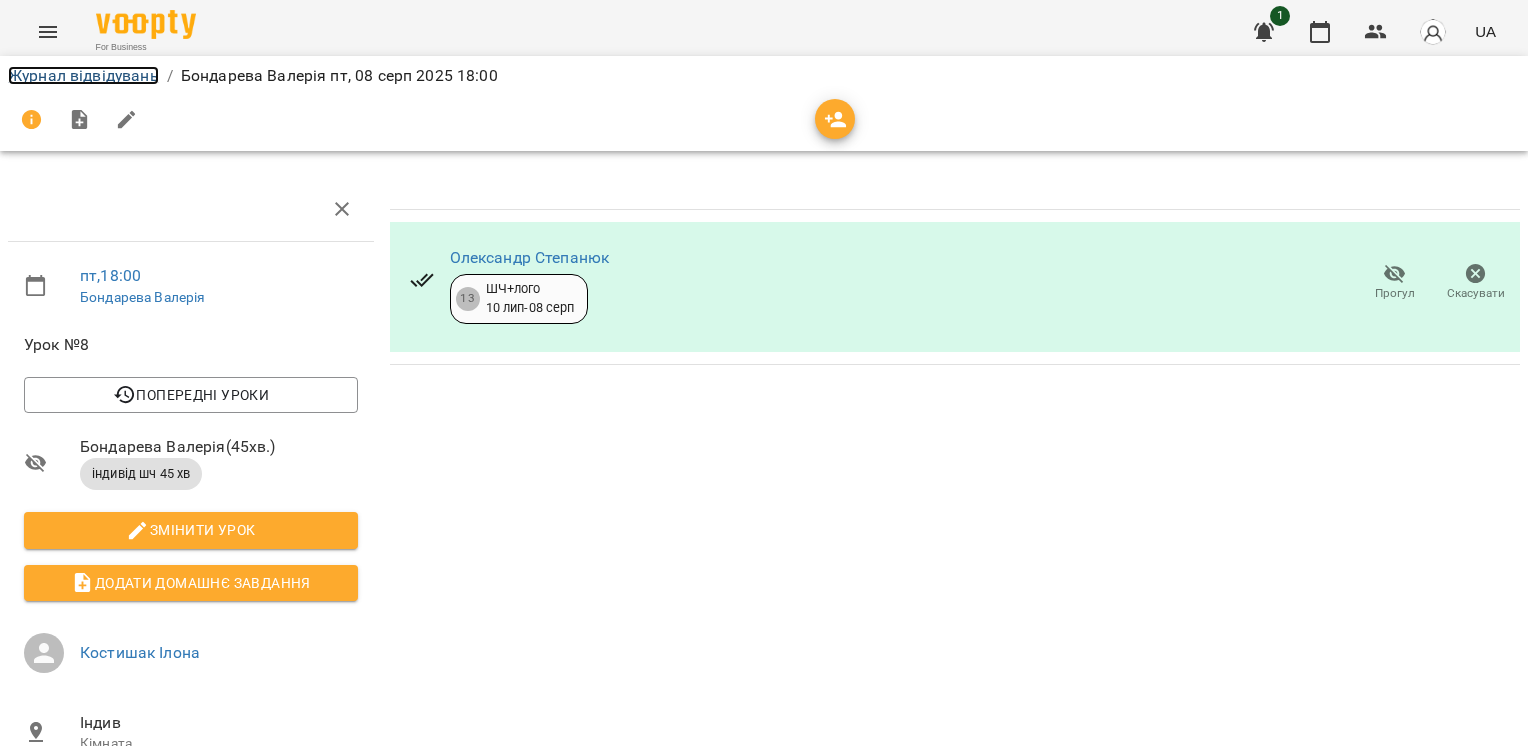 click on "Журнал відвідувань" at bounding box center [83, 75] 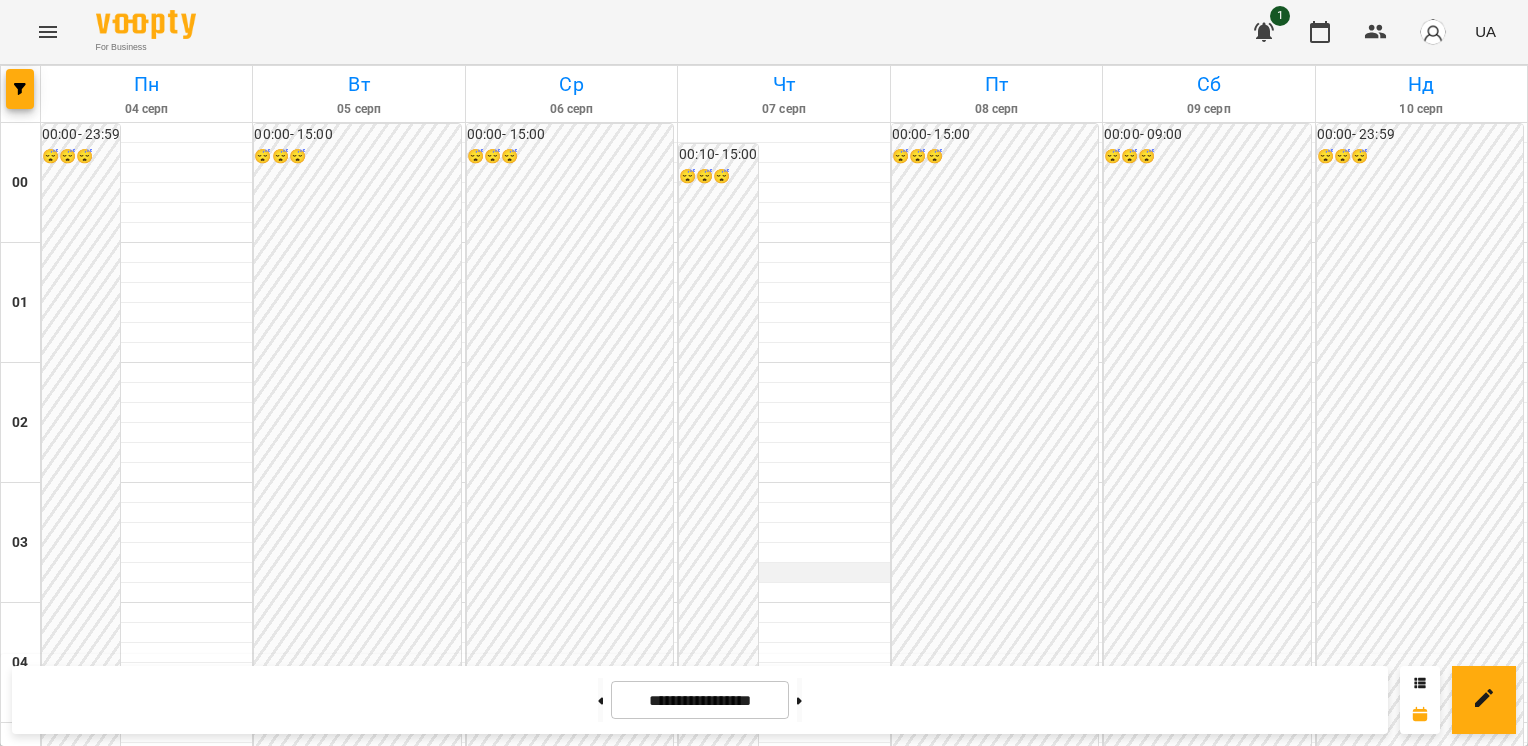 scroll, scrollTop: 2049, scrollLeft: 0, axis: vertical 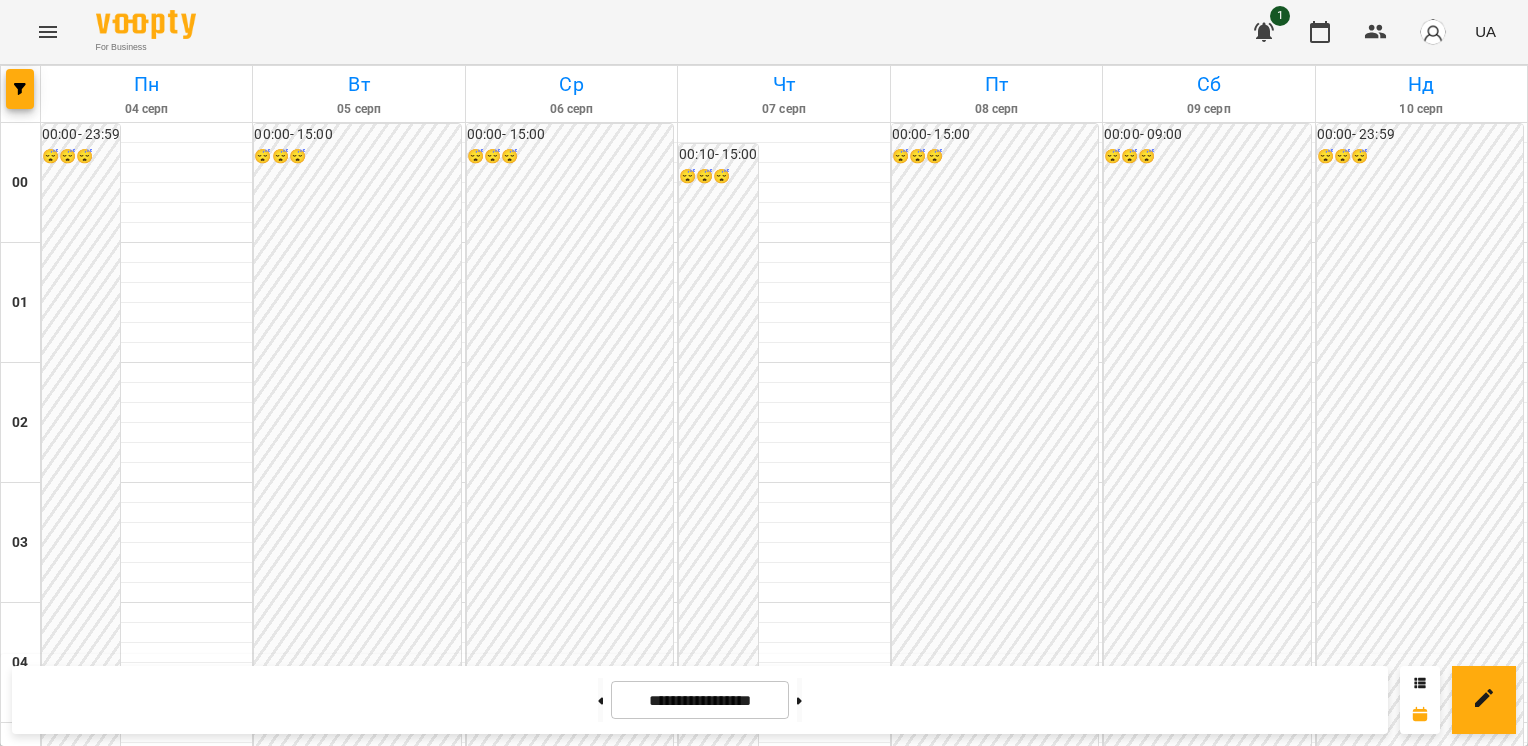 click on "Олександр Степанюк" at bounding box center [955, 2357] 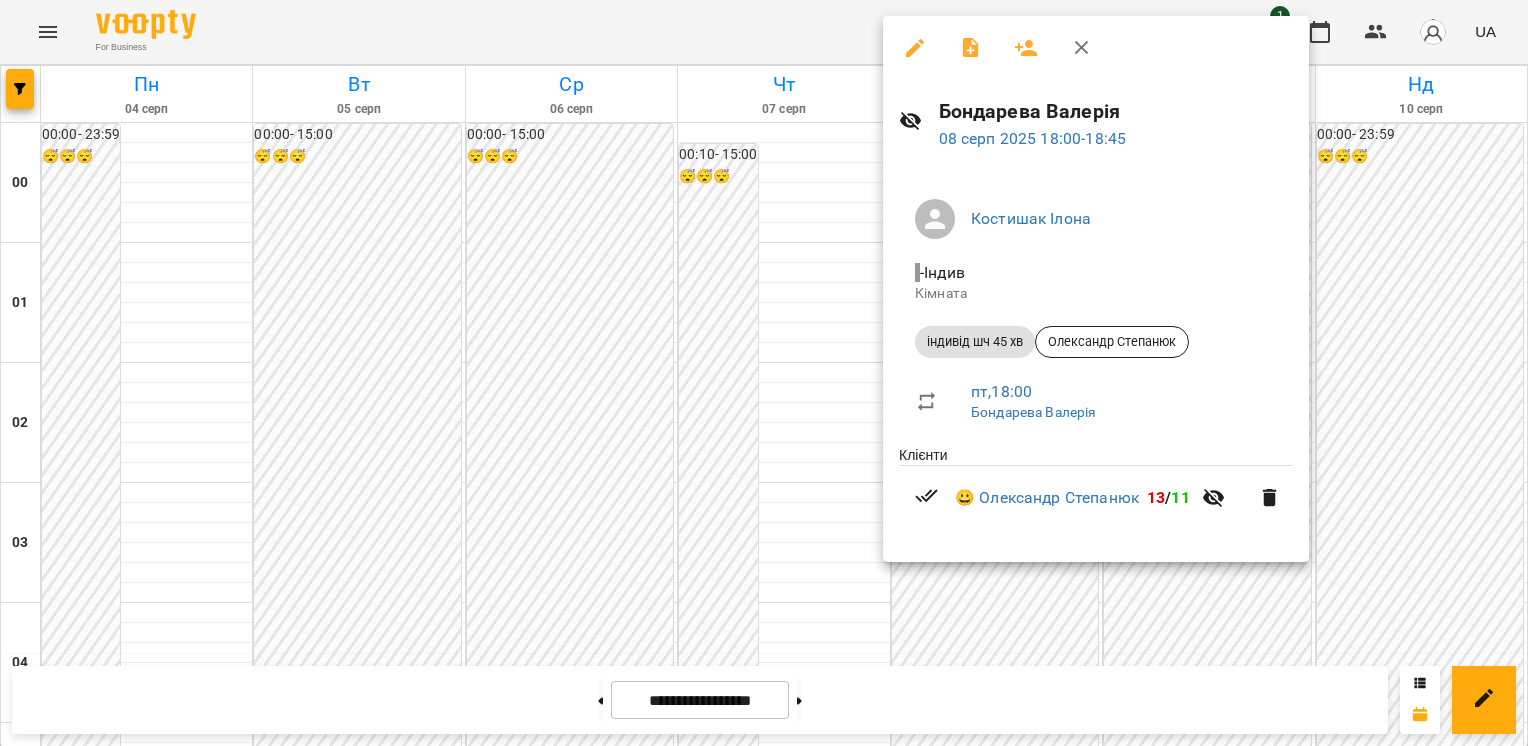 click at bounding box center (764, 373) 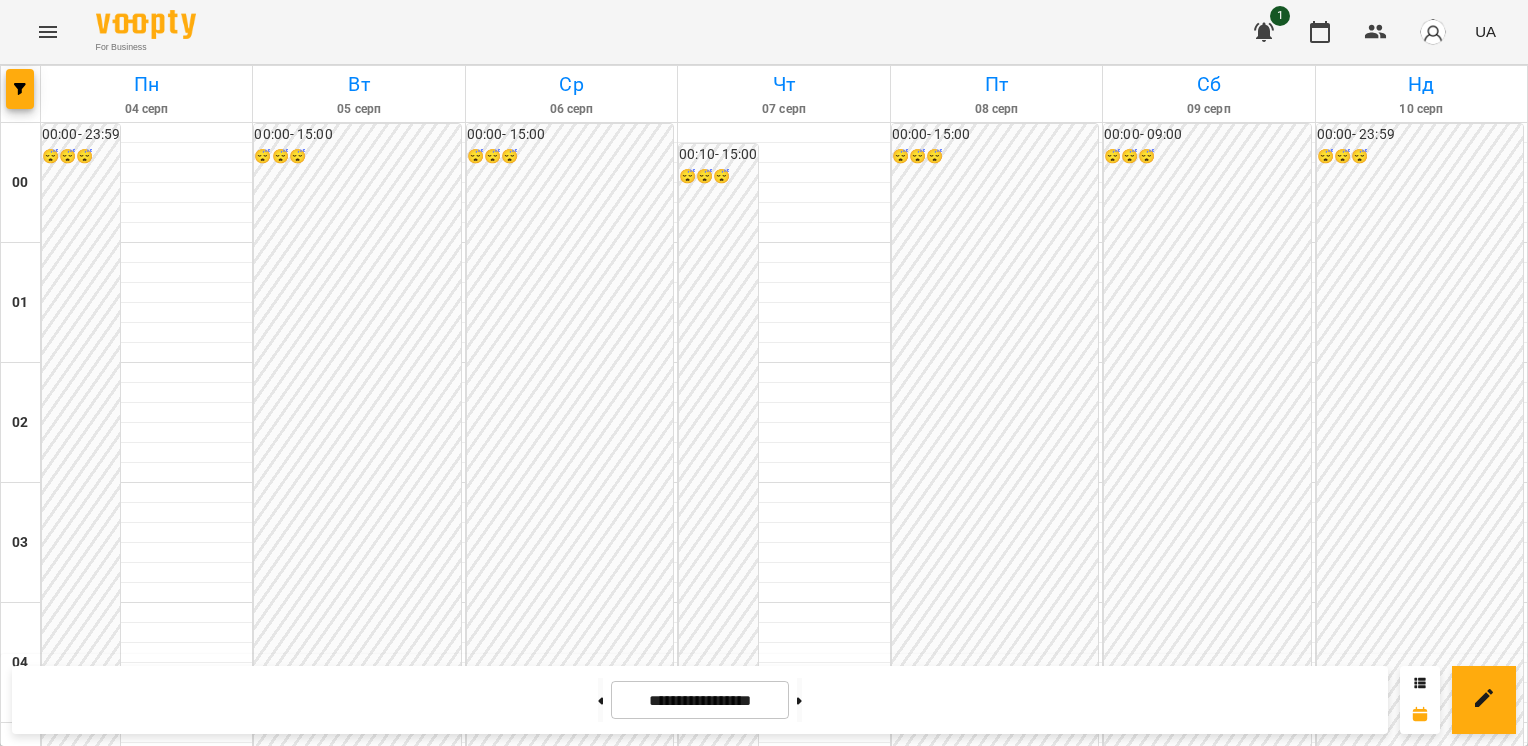 click on "[TIME] [FIRST] [LAST]" at bounding box center [996, 2431] 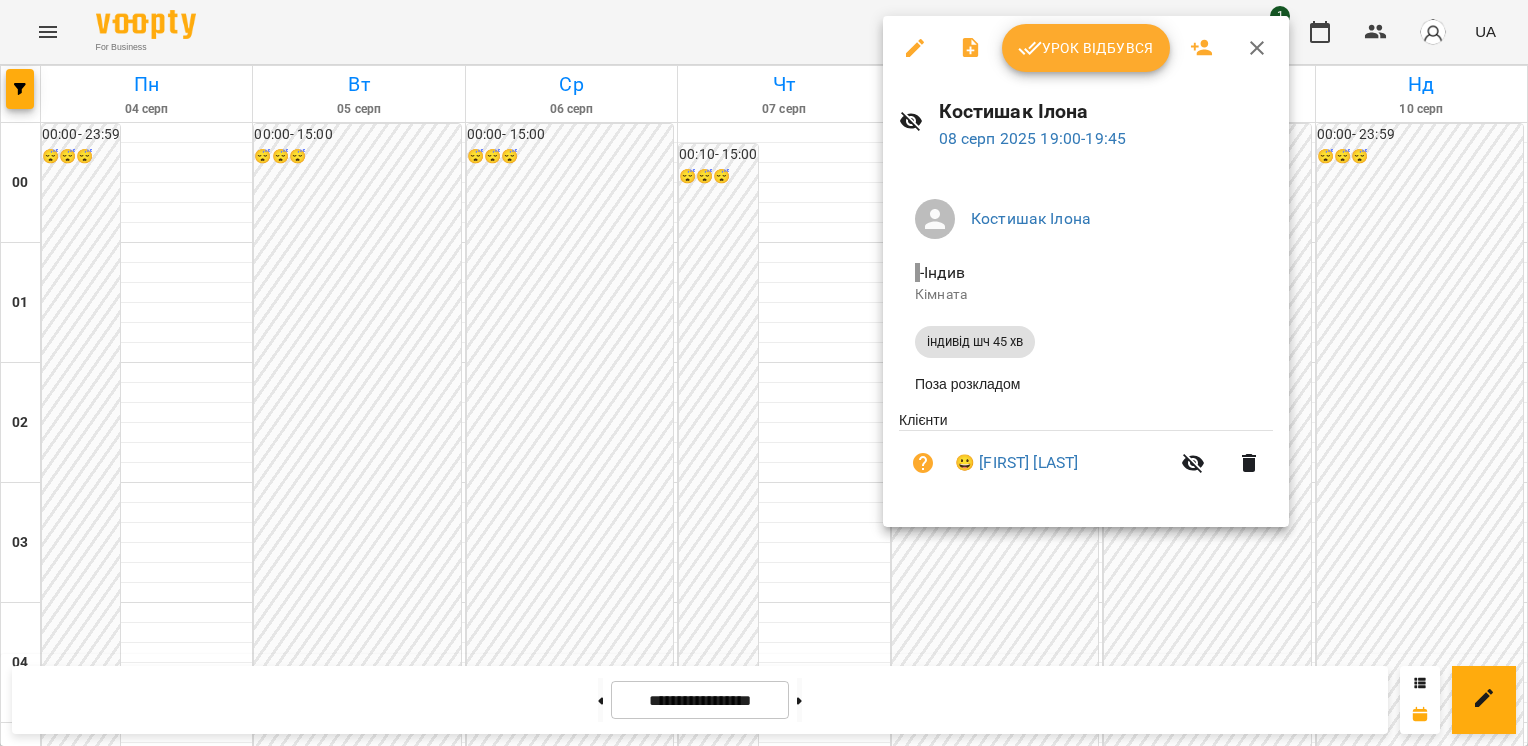 click at bounding box center (764, 373) 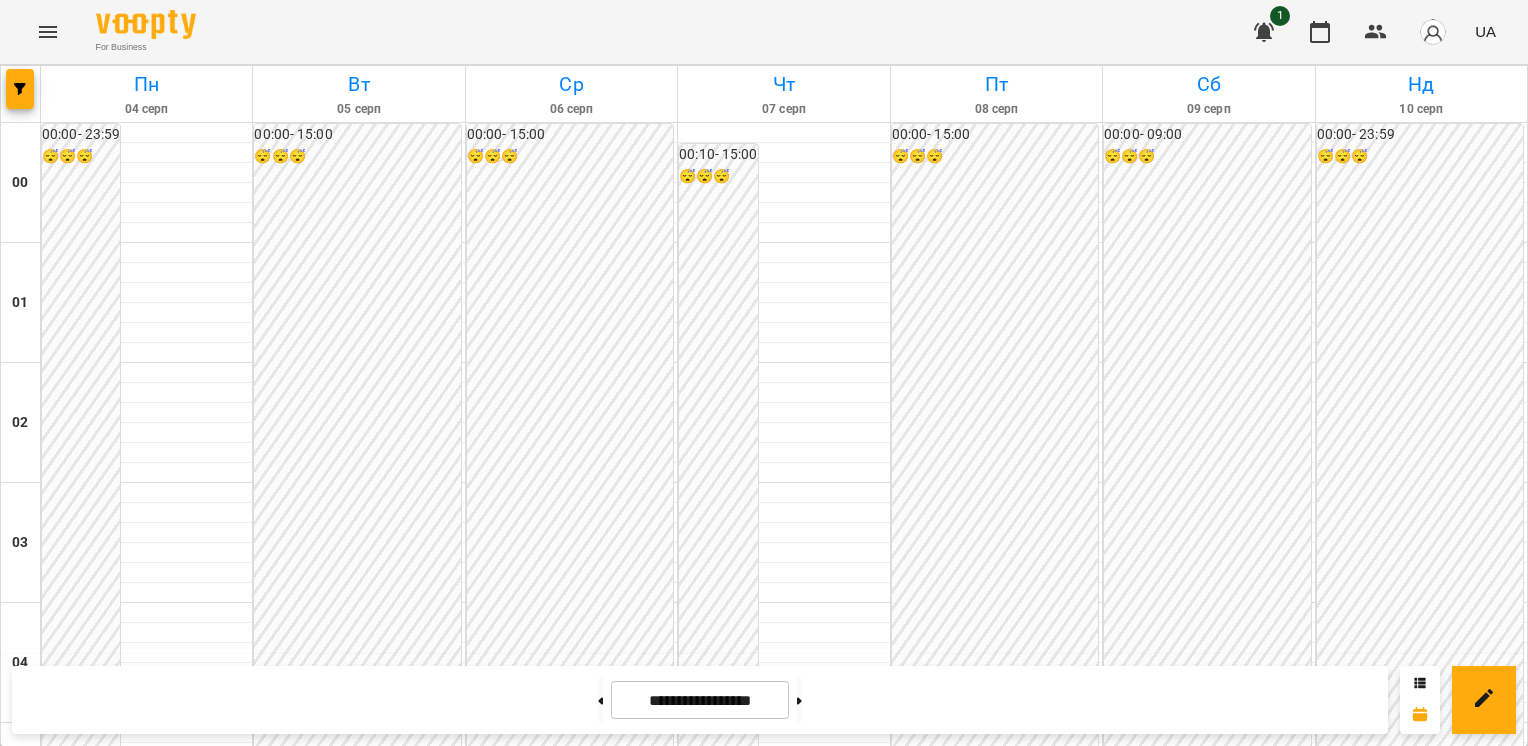 scroll, scrollTop: 1983, scrollLeft: 0, axis: vertical 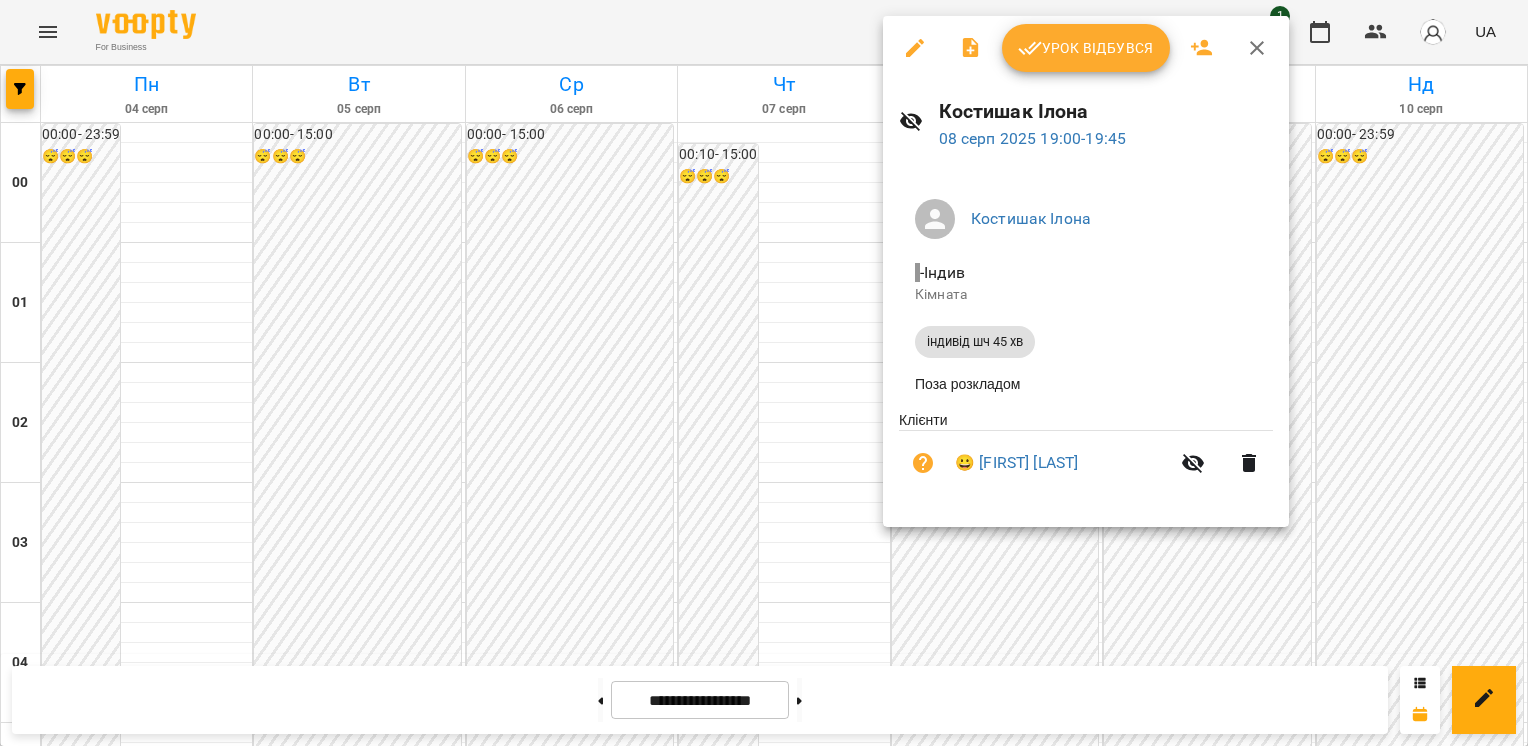 click on "Урок відбувся" at bounding box center (1086, 48) 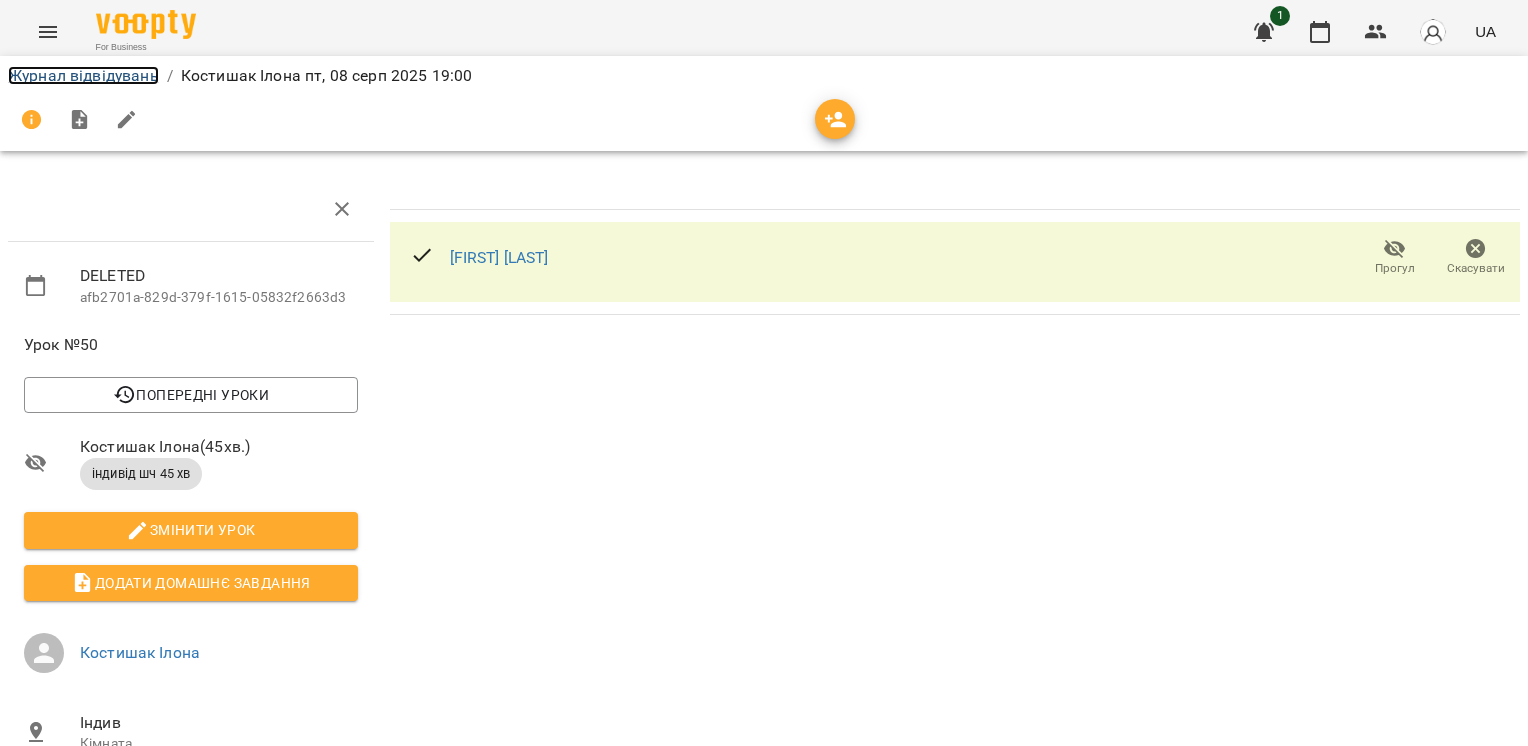 click on "Журнал відвідувань" at bounding box center (83, 75) 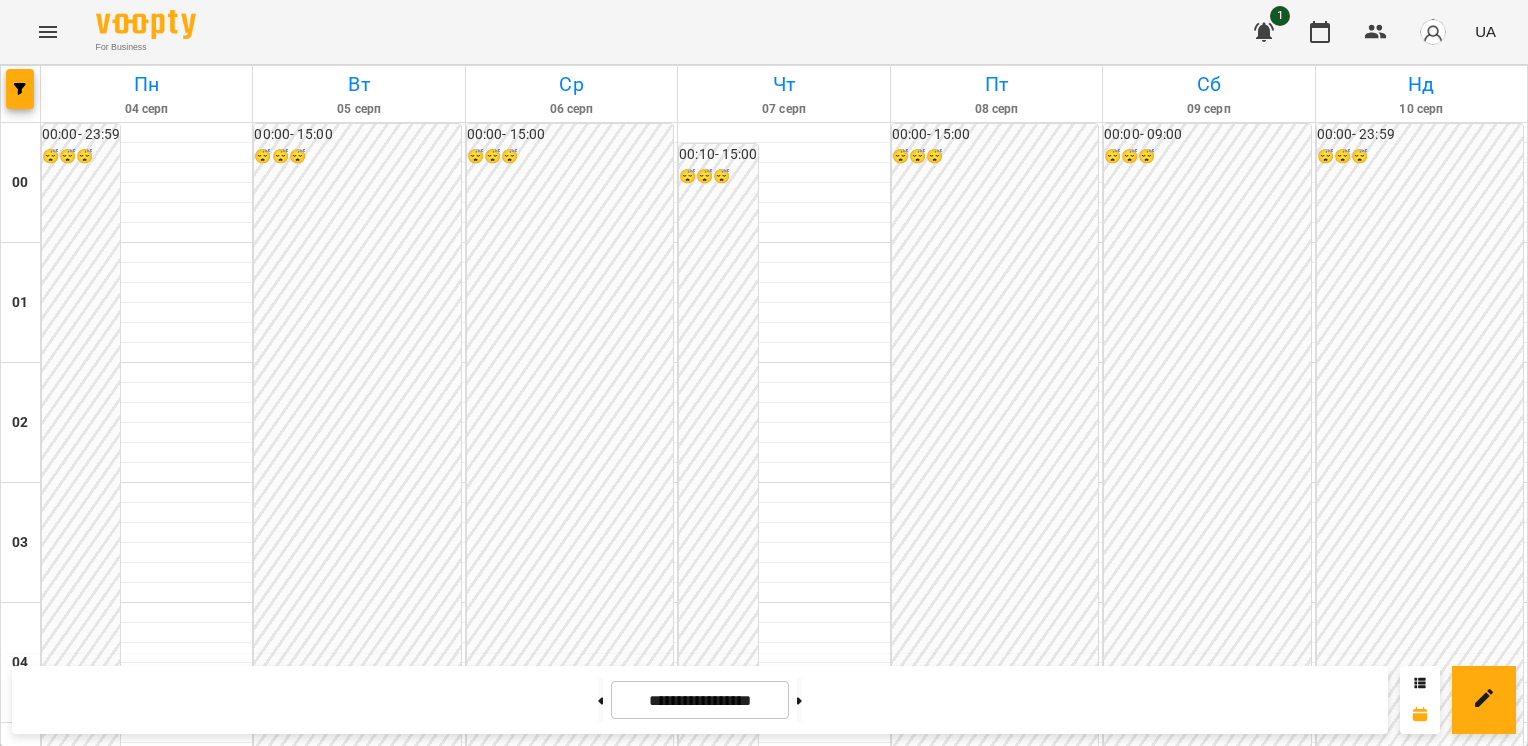 scroll, scrollTop: 1350, scrollLeft: 0, axis: vertical 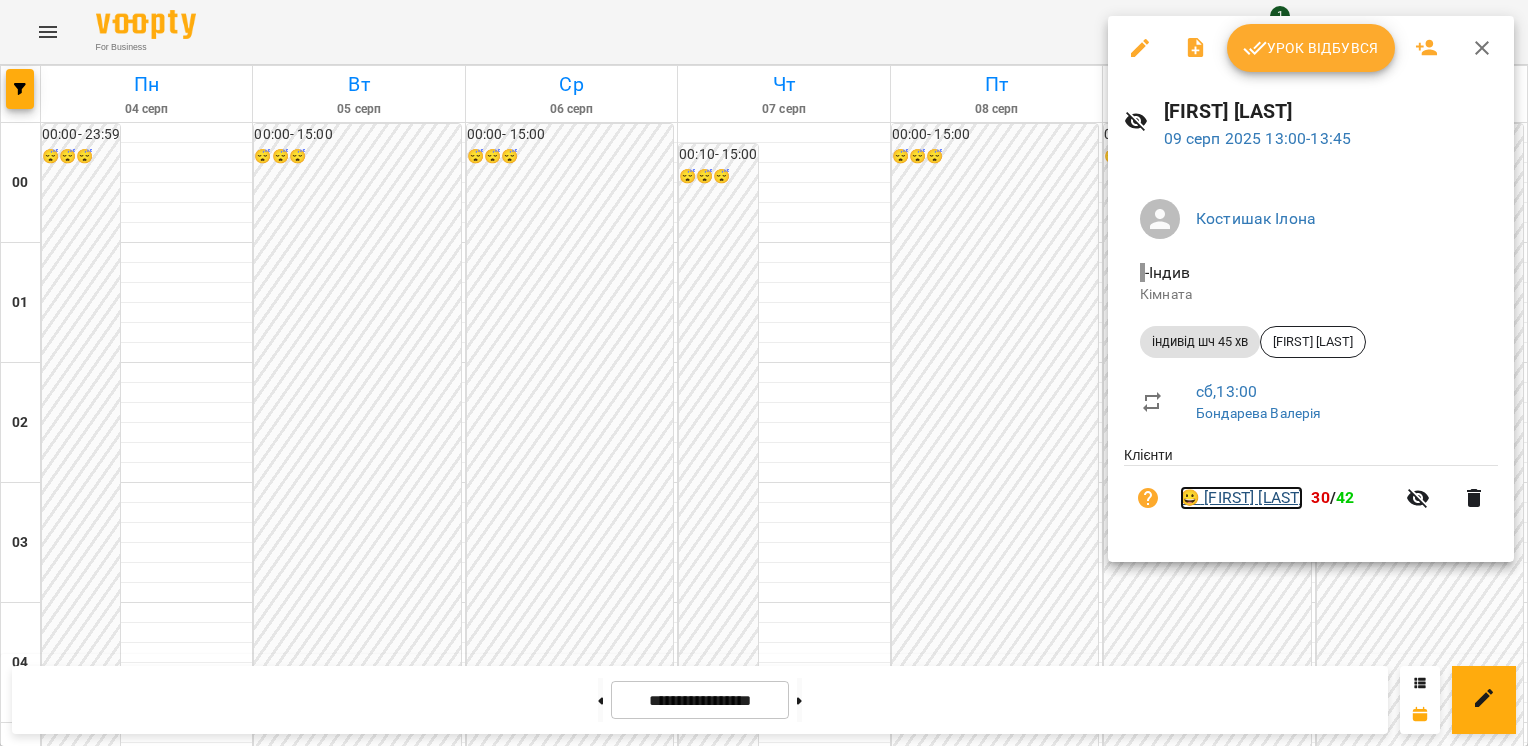 click on "😀 [FIRST] [LAST]" at bounding box center [1241, 498] 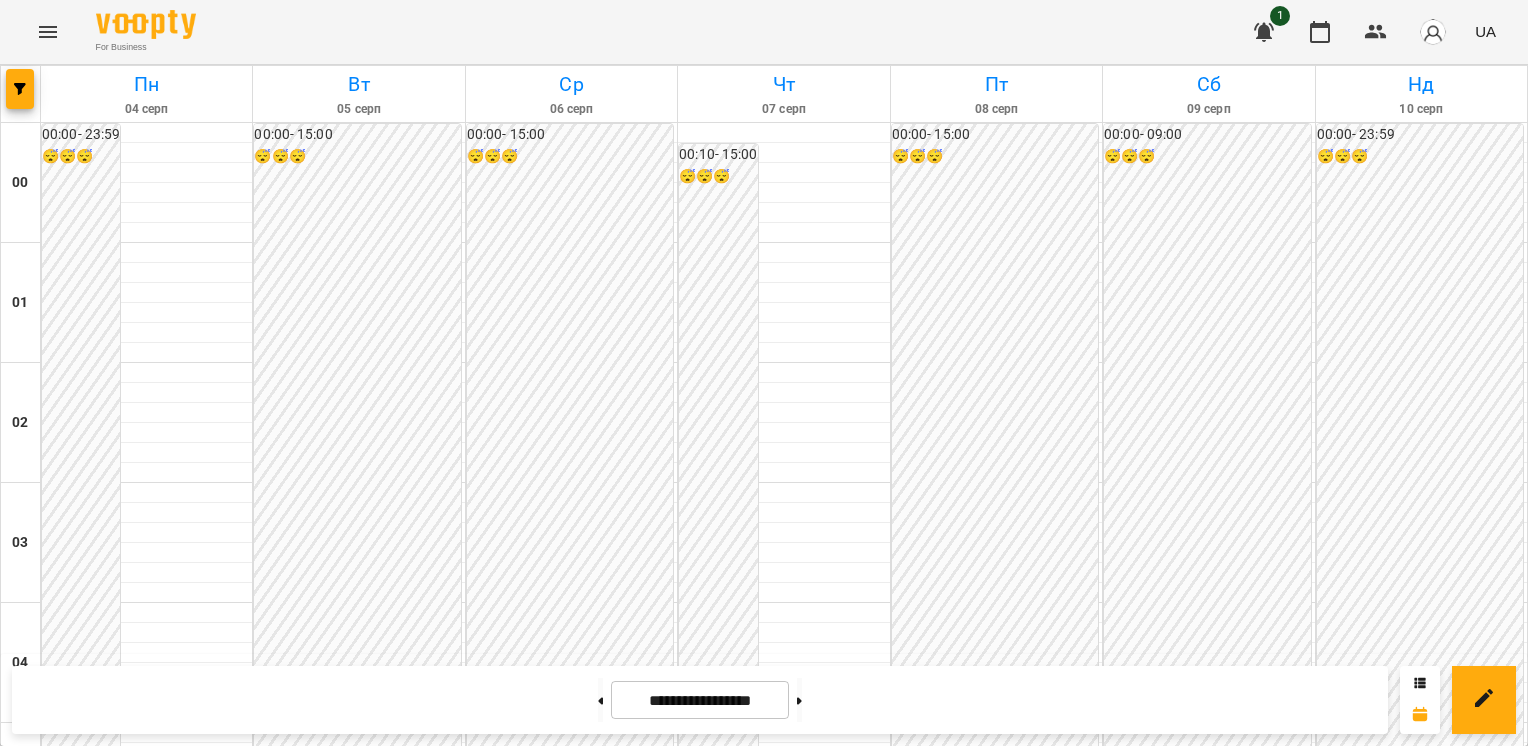scroll, scrollTop: 1433, scrollLeft: 0, axis: vertical 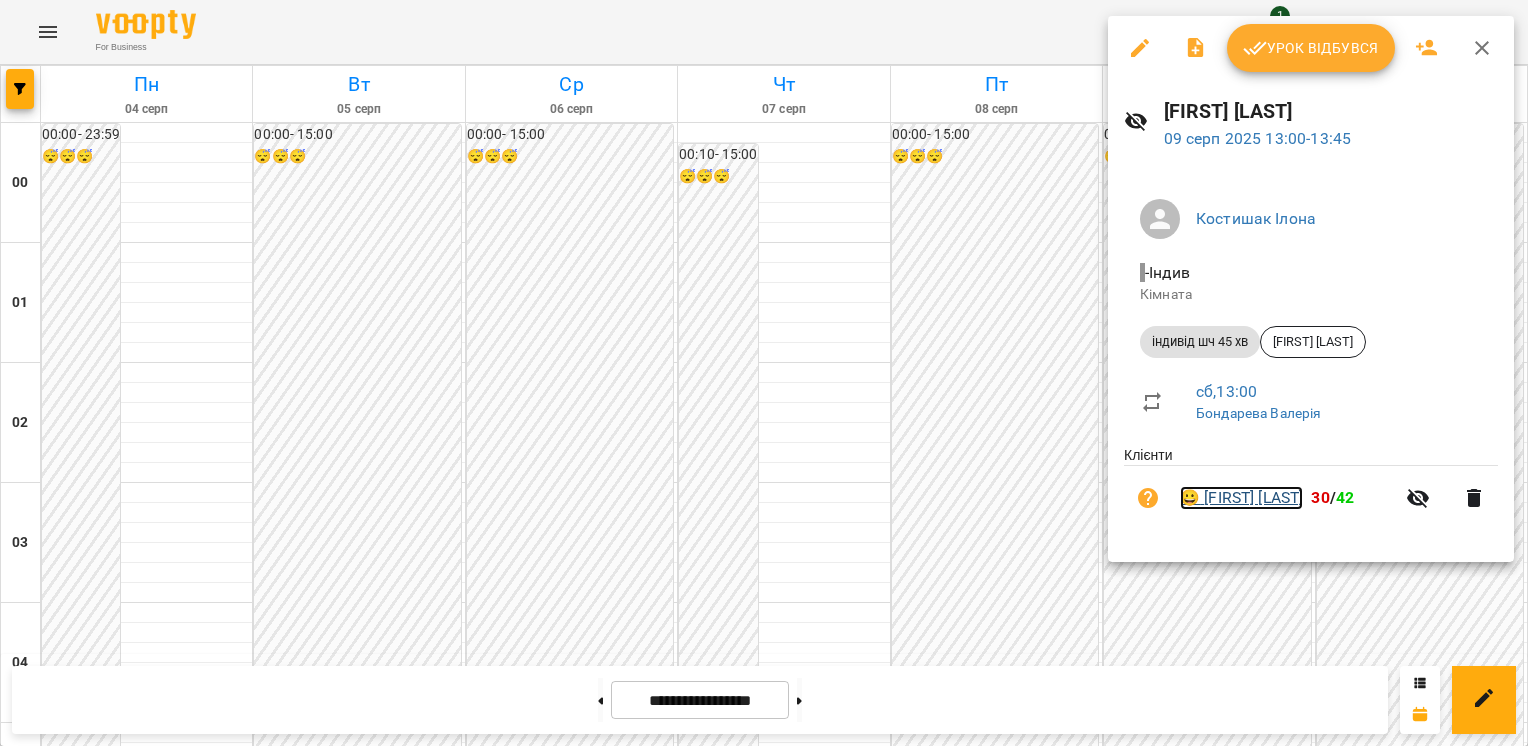 click on "😀 [FIRST] [LAST]" at bounding box center [1241, 498] 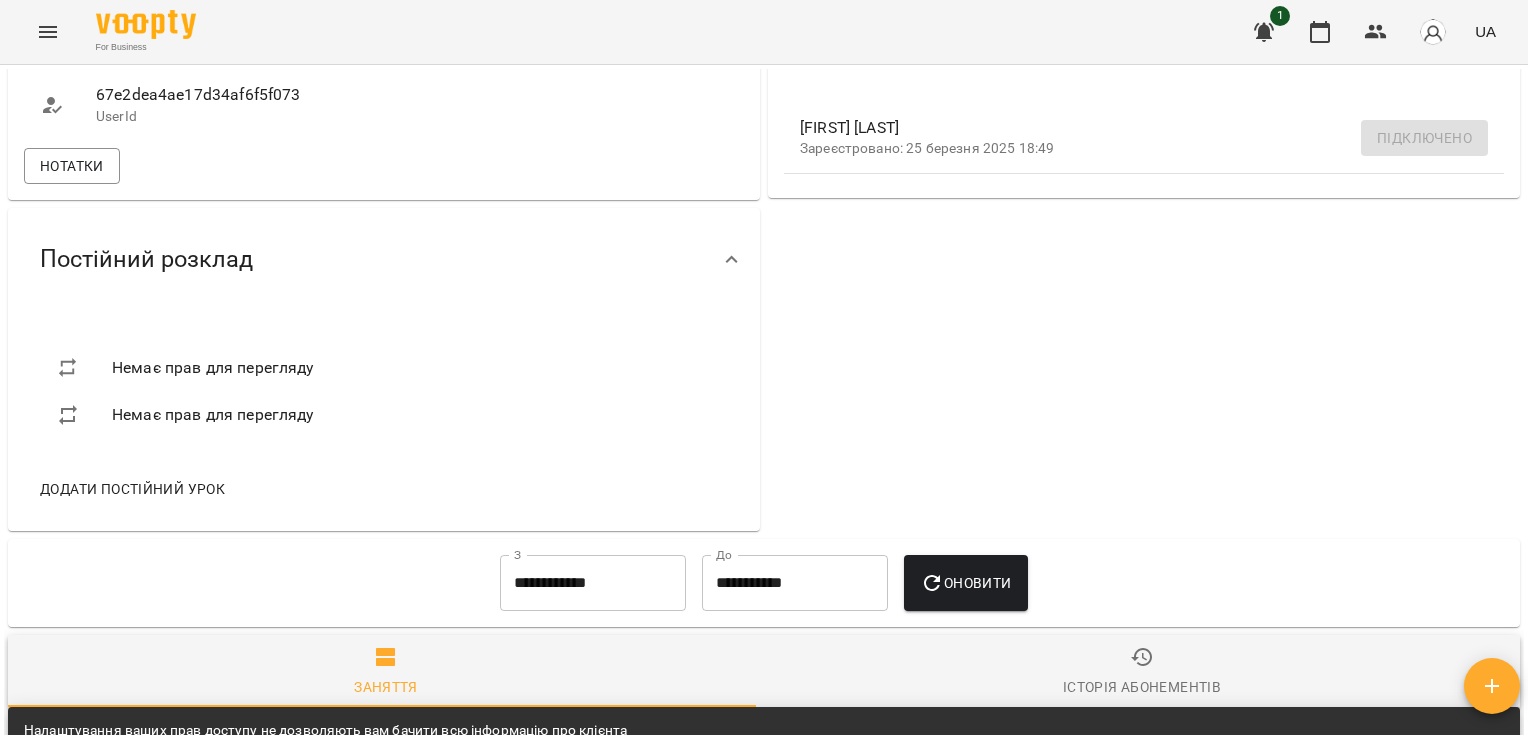 scroll, scrollTop: 816, scrollLeft: 0, axis: vertical 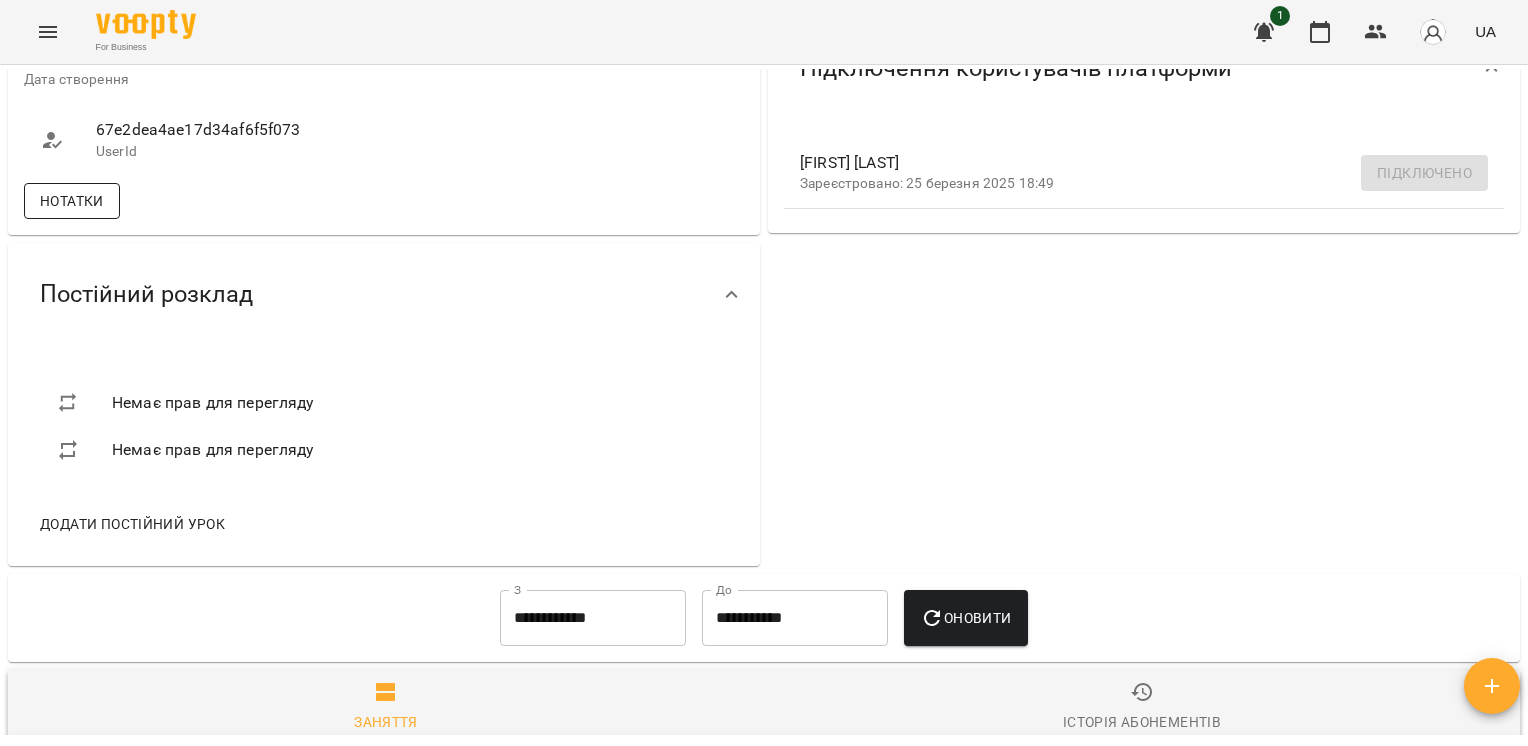 click on "Нотатки" at bounding box center (72, 201) 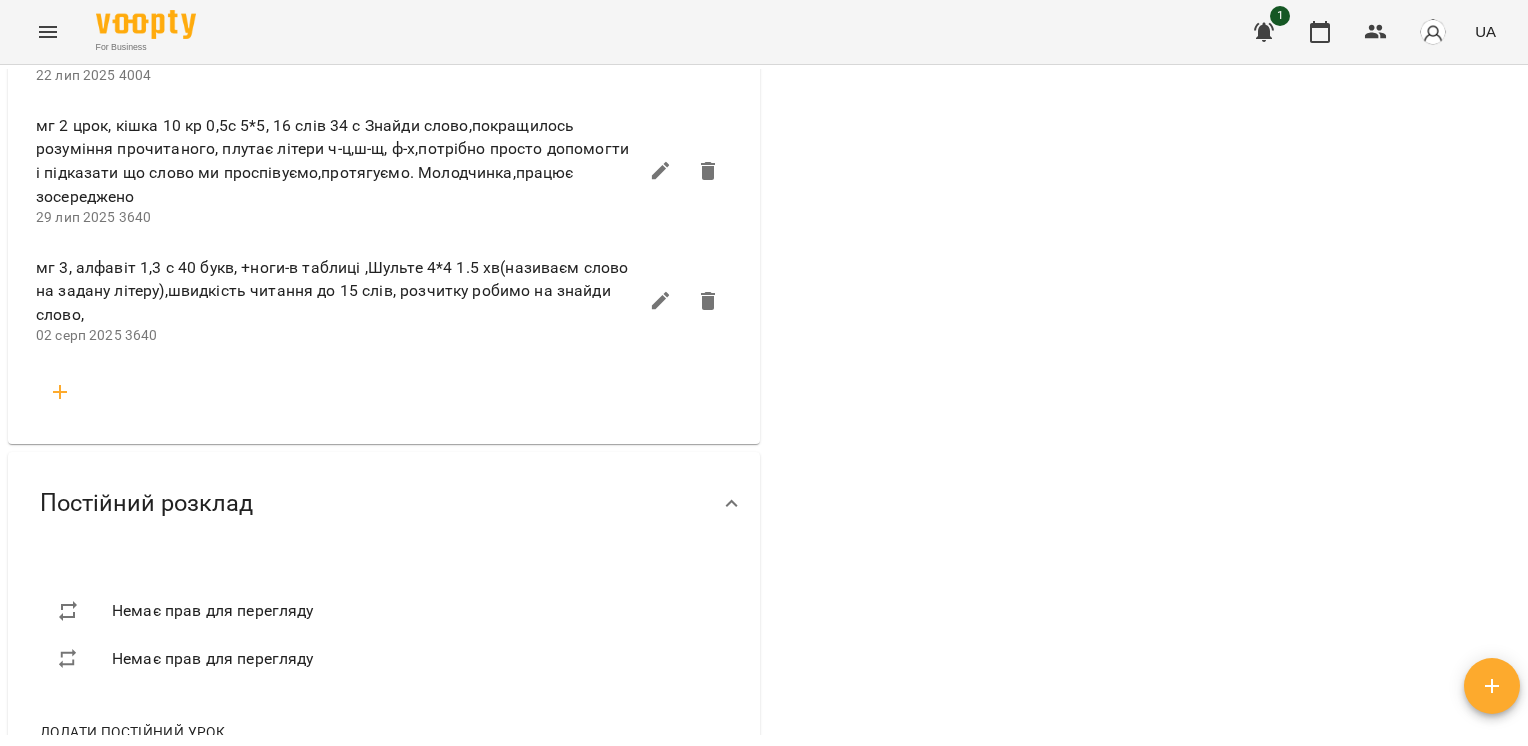 scroll, scrollTop: 4366, scrollLeft: 0, axis: vertical 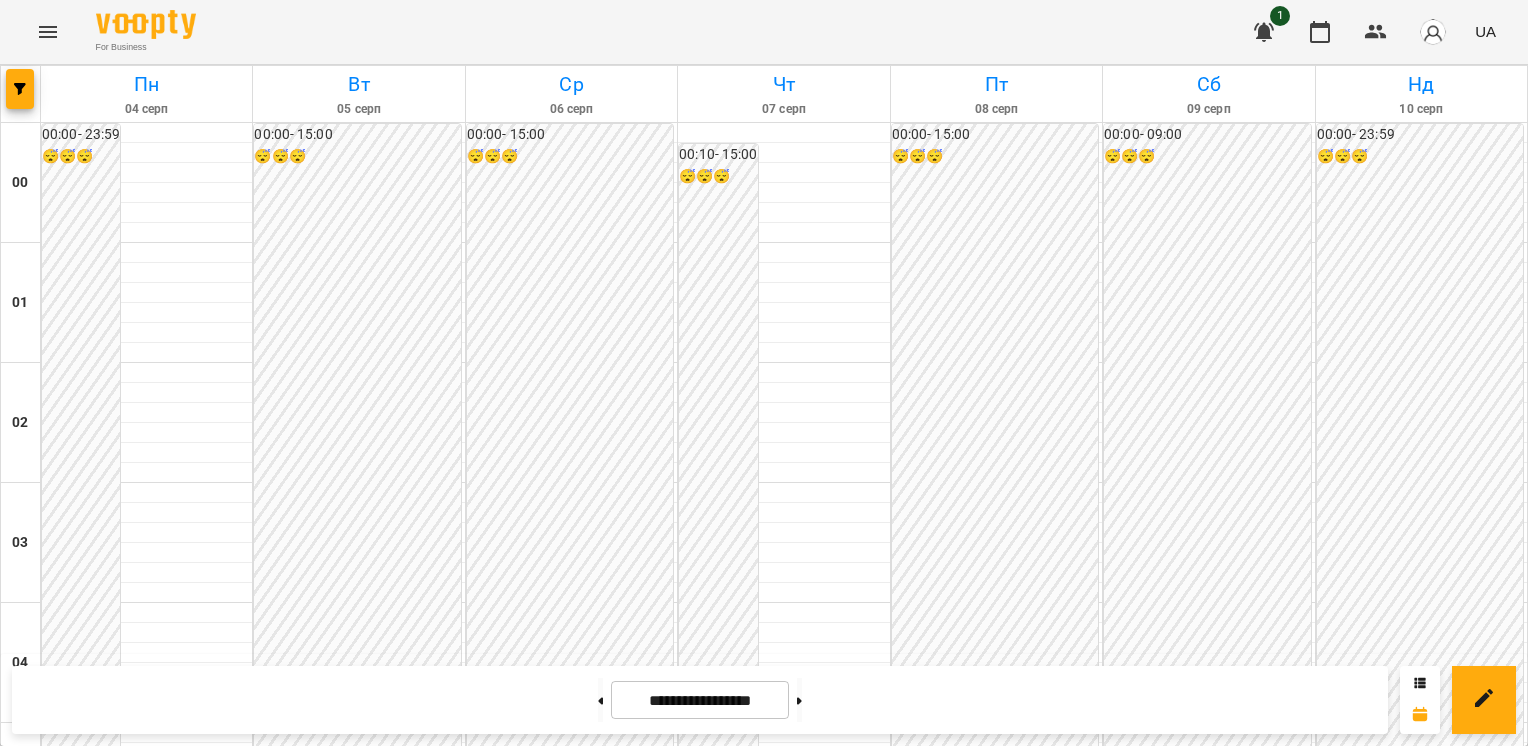 click on "13:00" at bounding box center (1130, 1711) 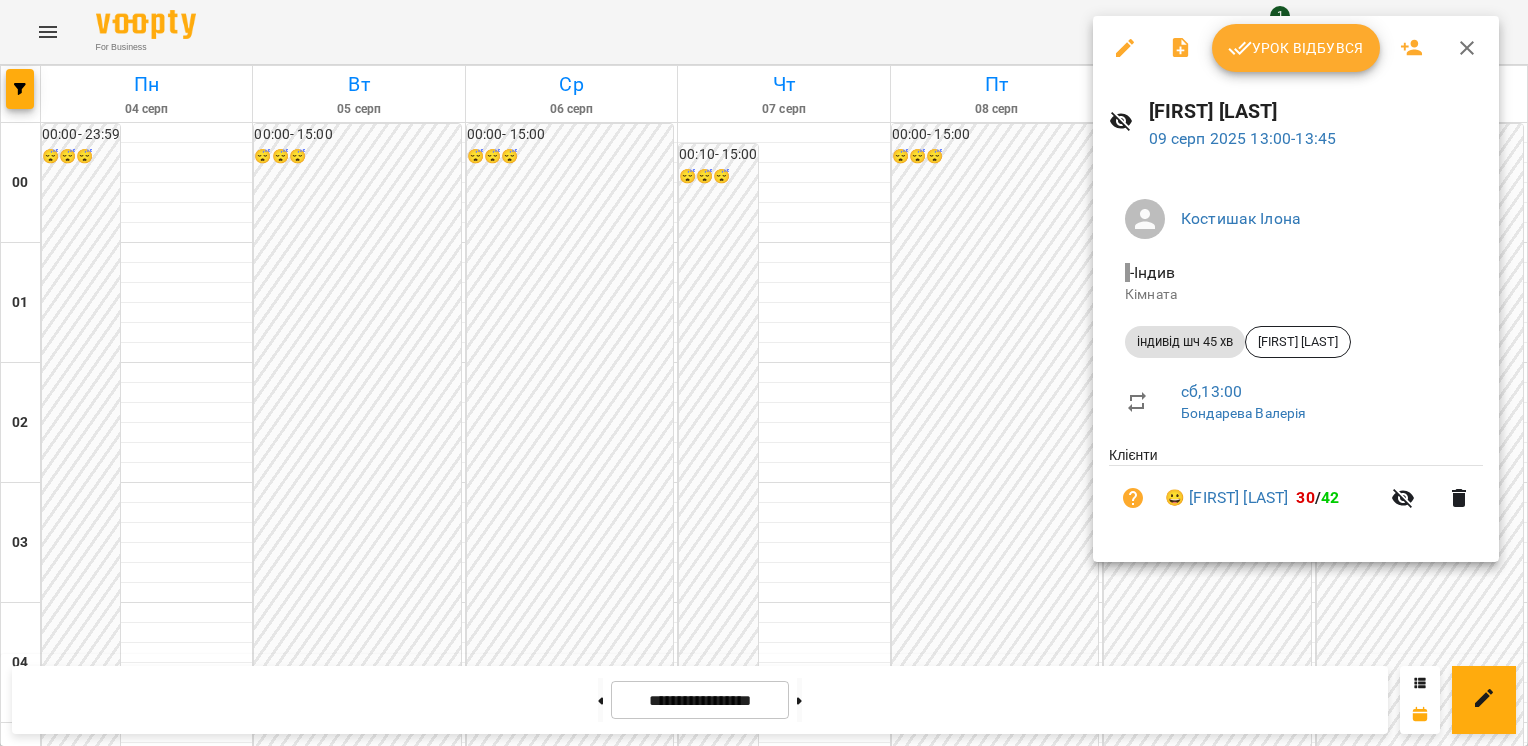 click at bounding box center [764, 373] 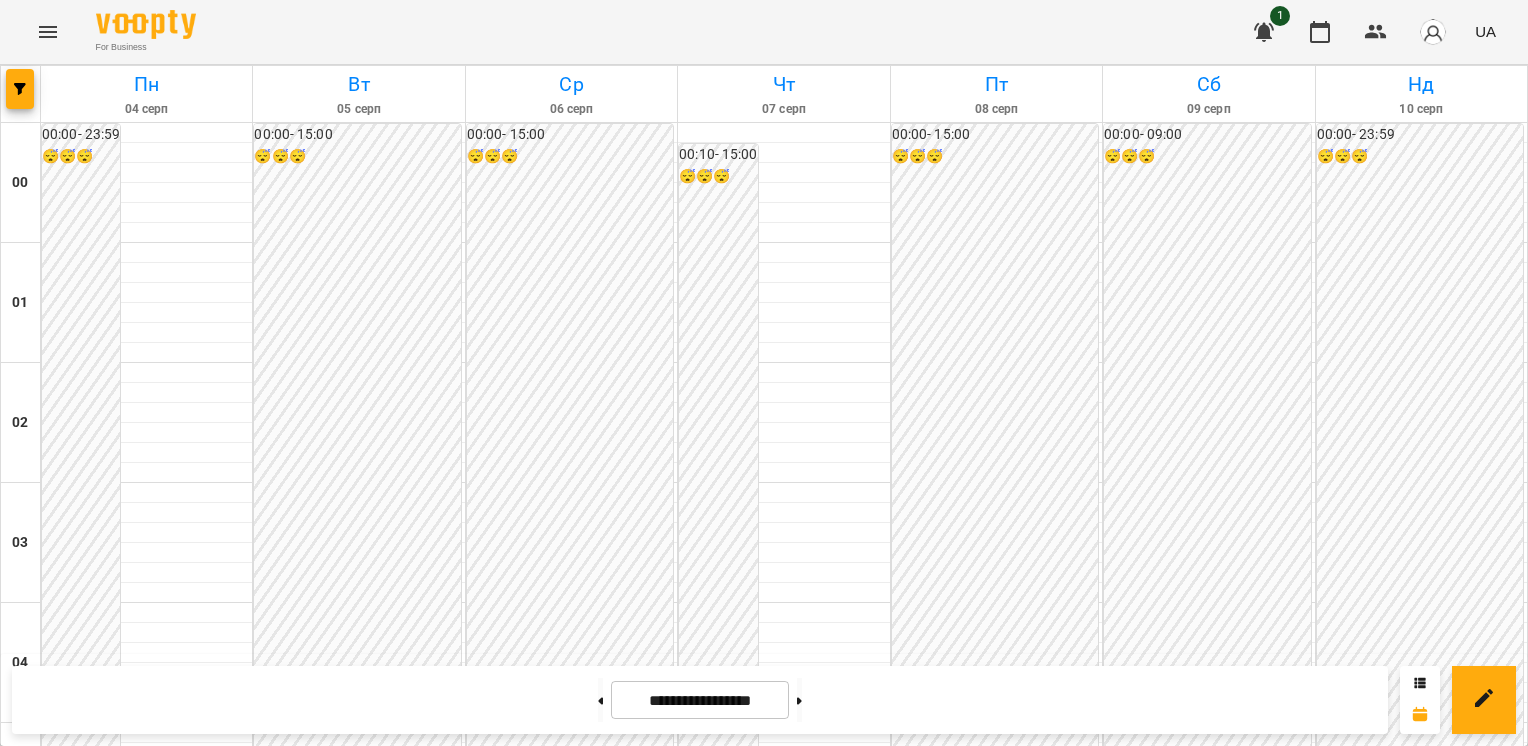 scroll, scrollTop: 2000, scrollLeft: 0, axis: vertical 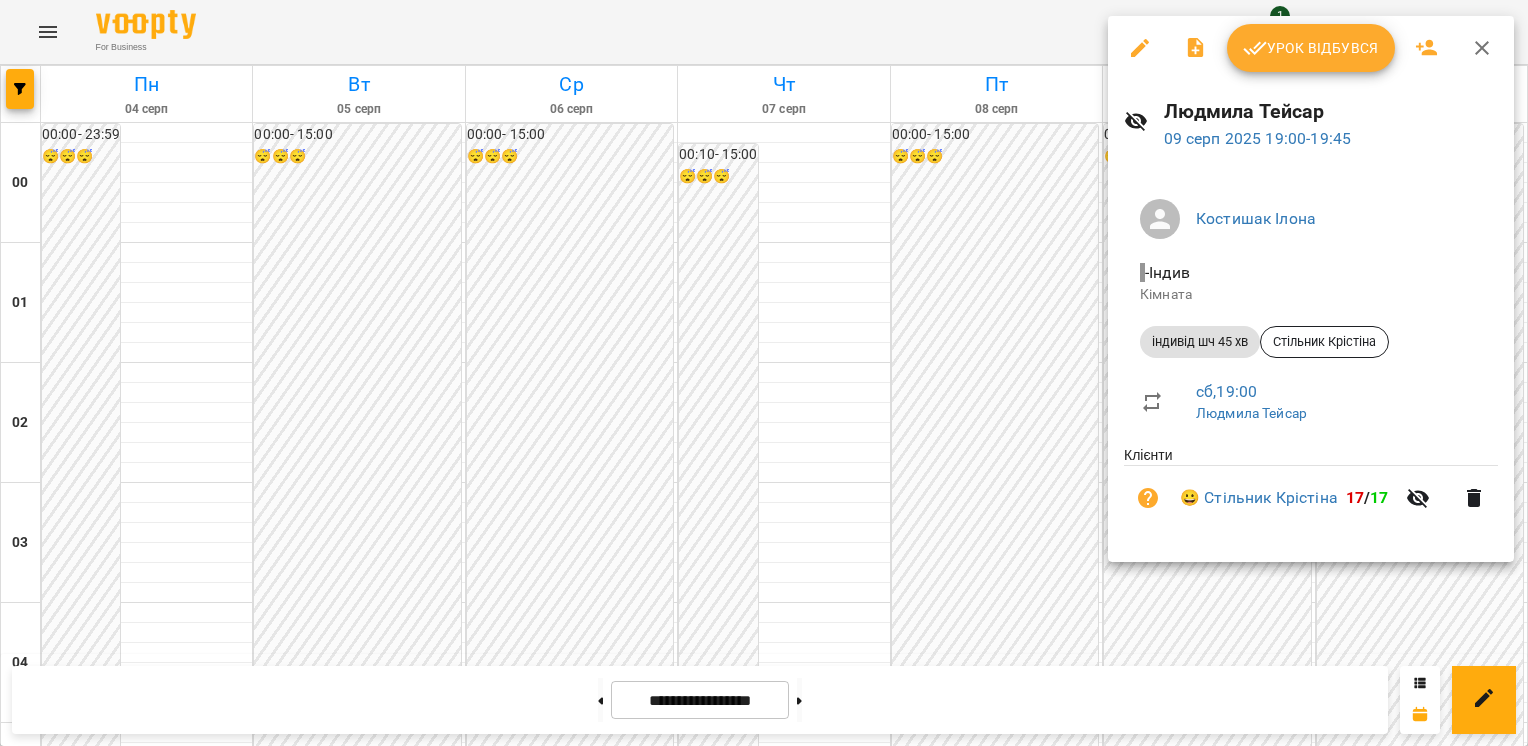 click 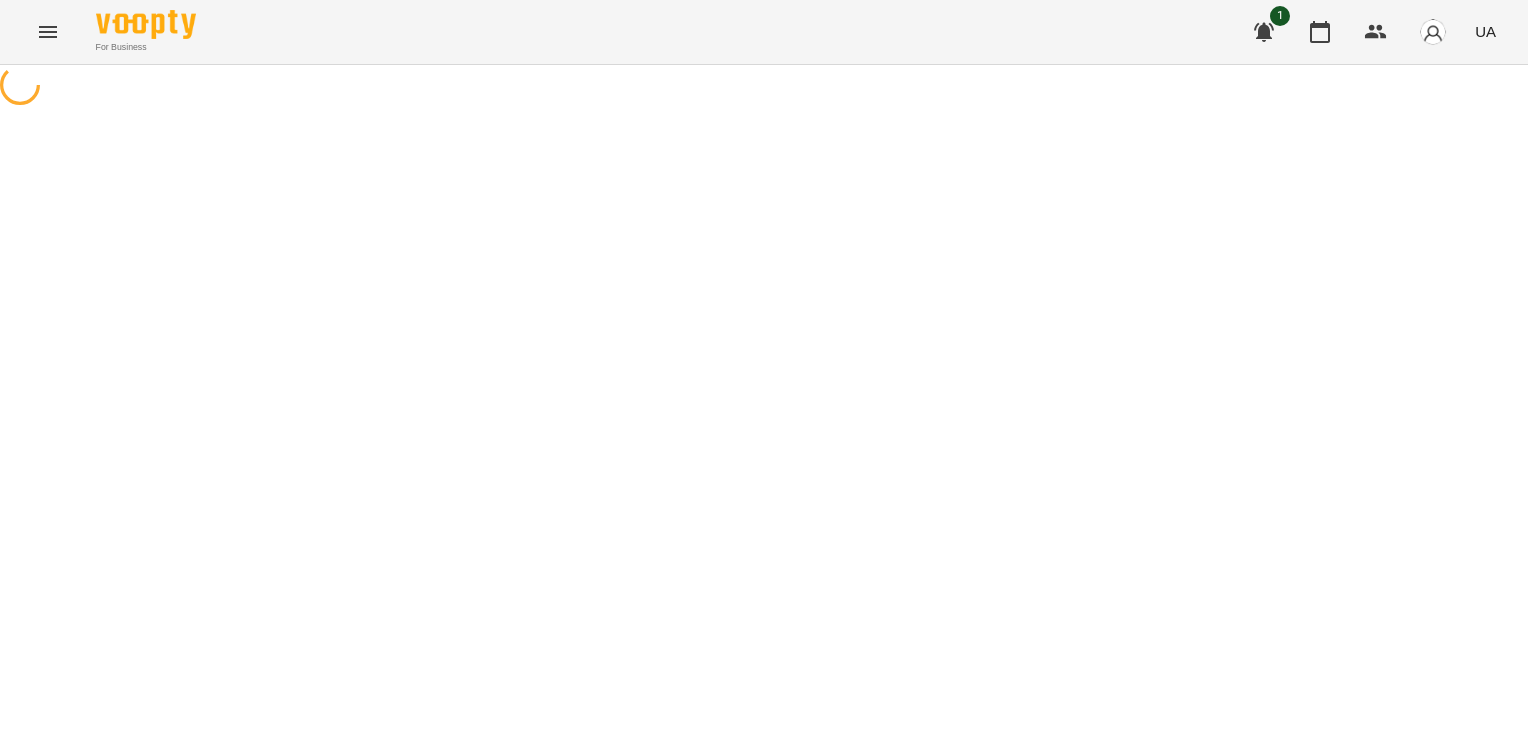 select on "**********" 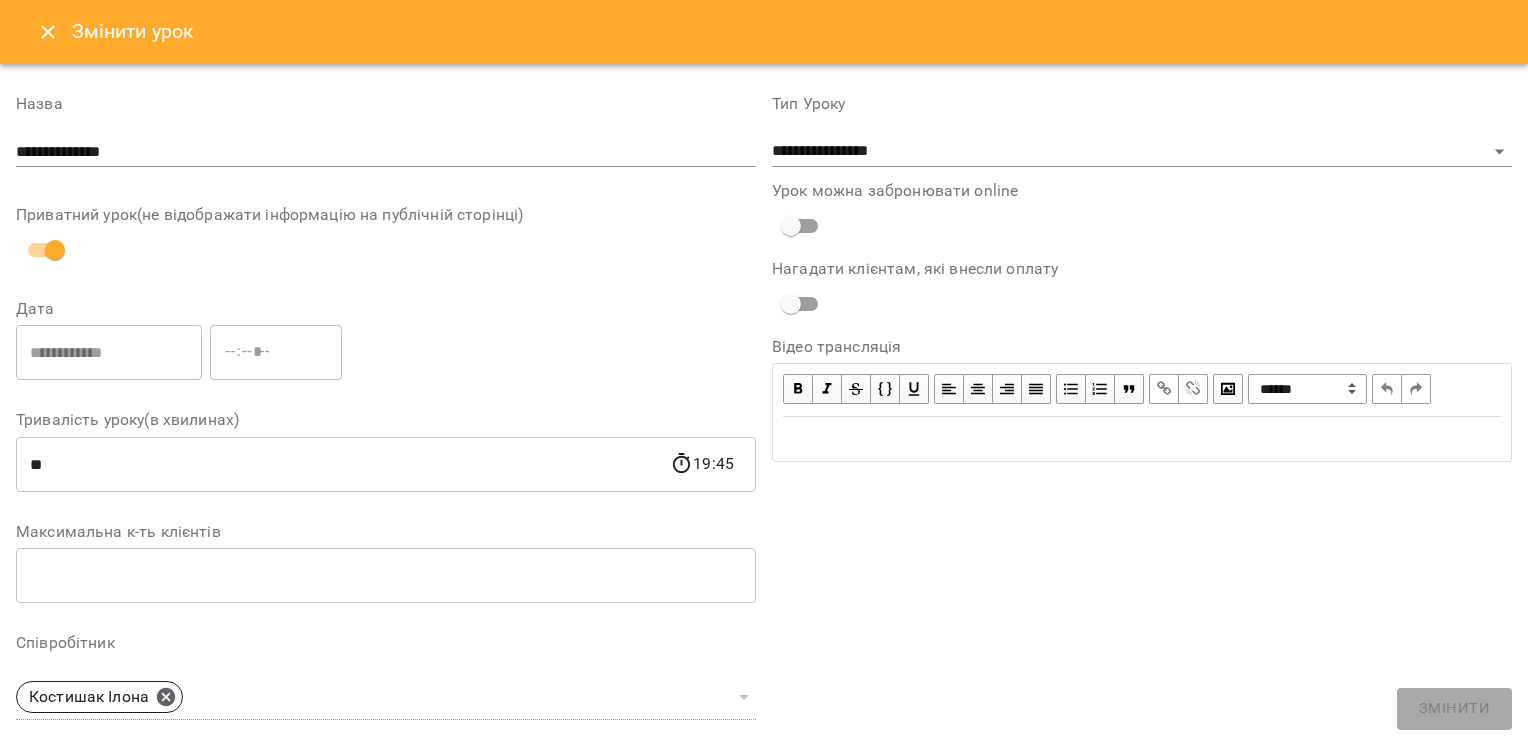 click 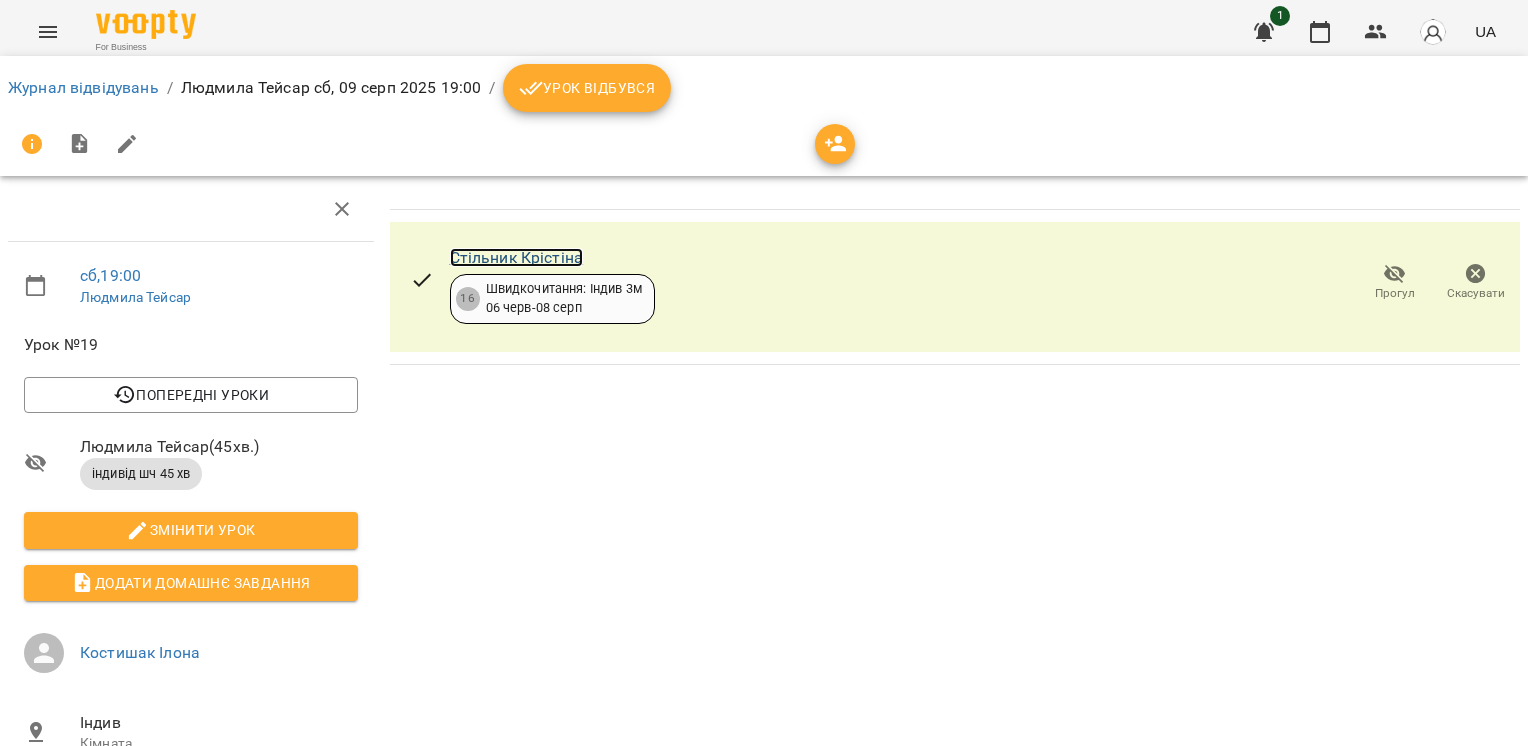 click on "Стільник Крістіна" at bounding box center (517, 257) 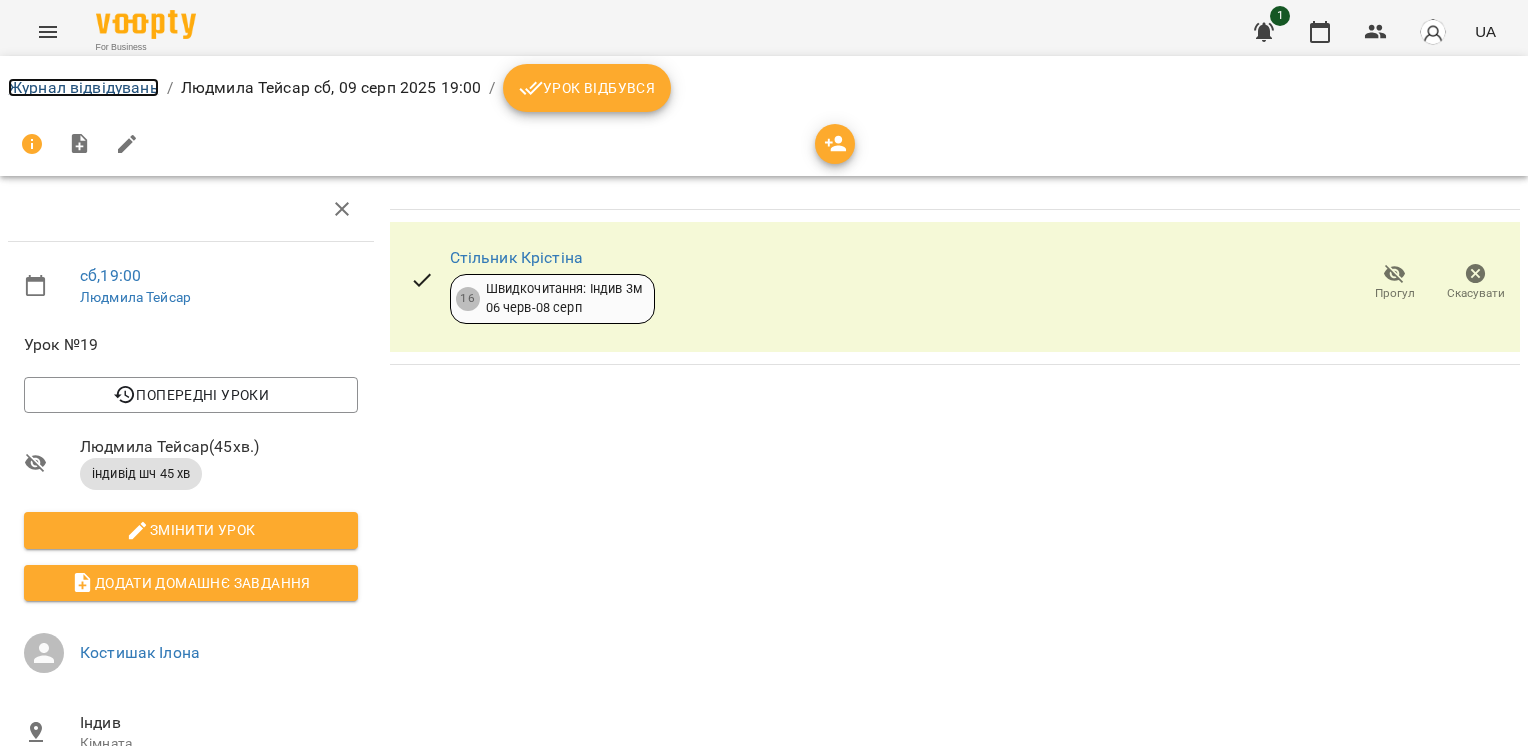 click on "Журнал відвідувань" at bounding box center (83, 87) 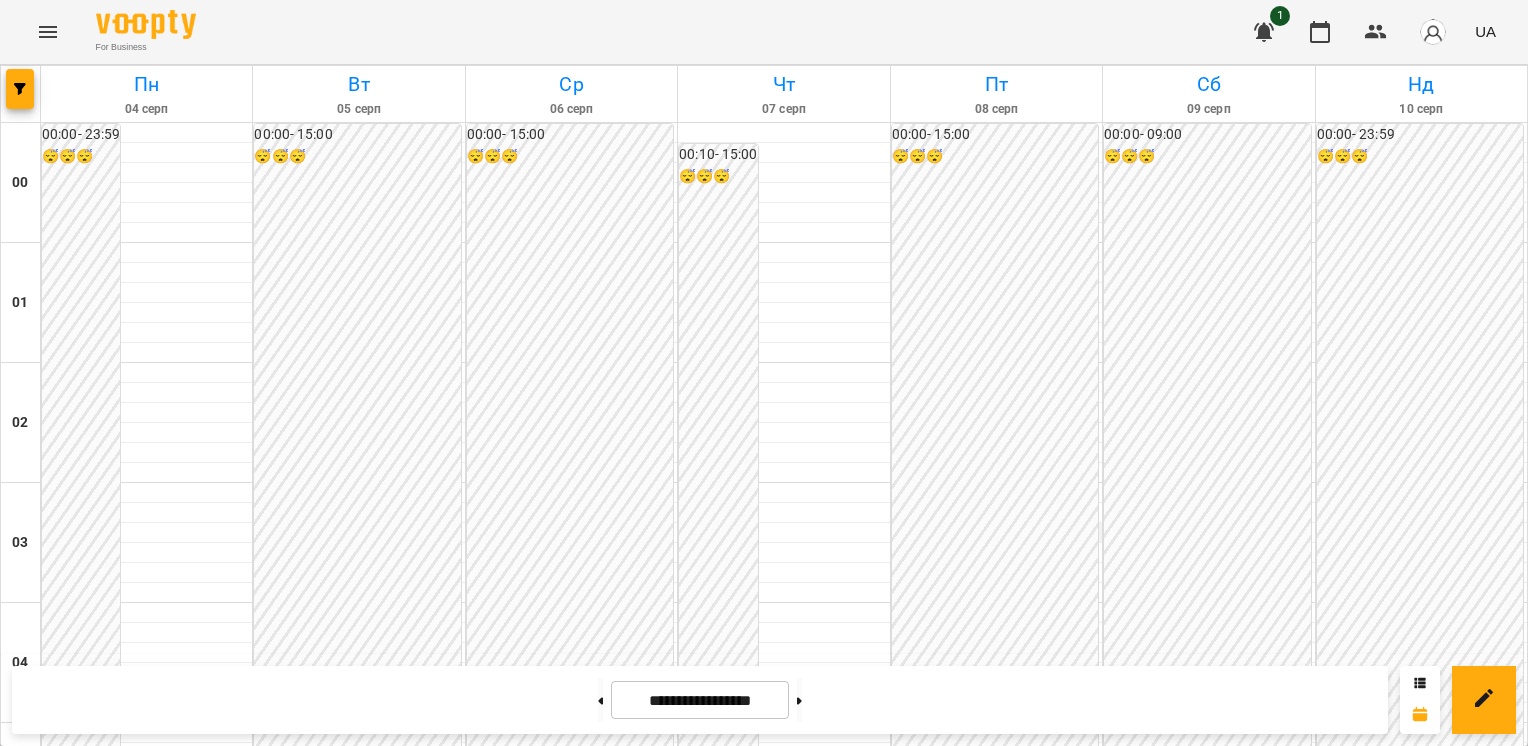 scroll, scrollTop: 1945, scrollLeft: 0, axis: vertical 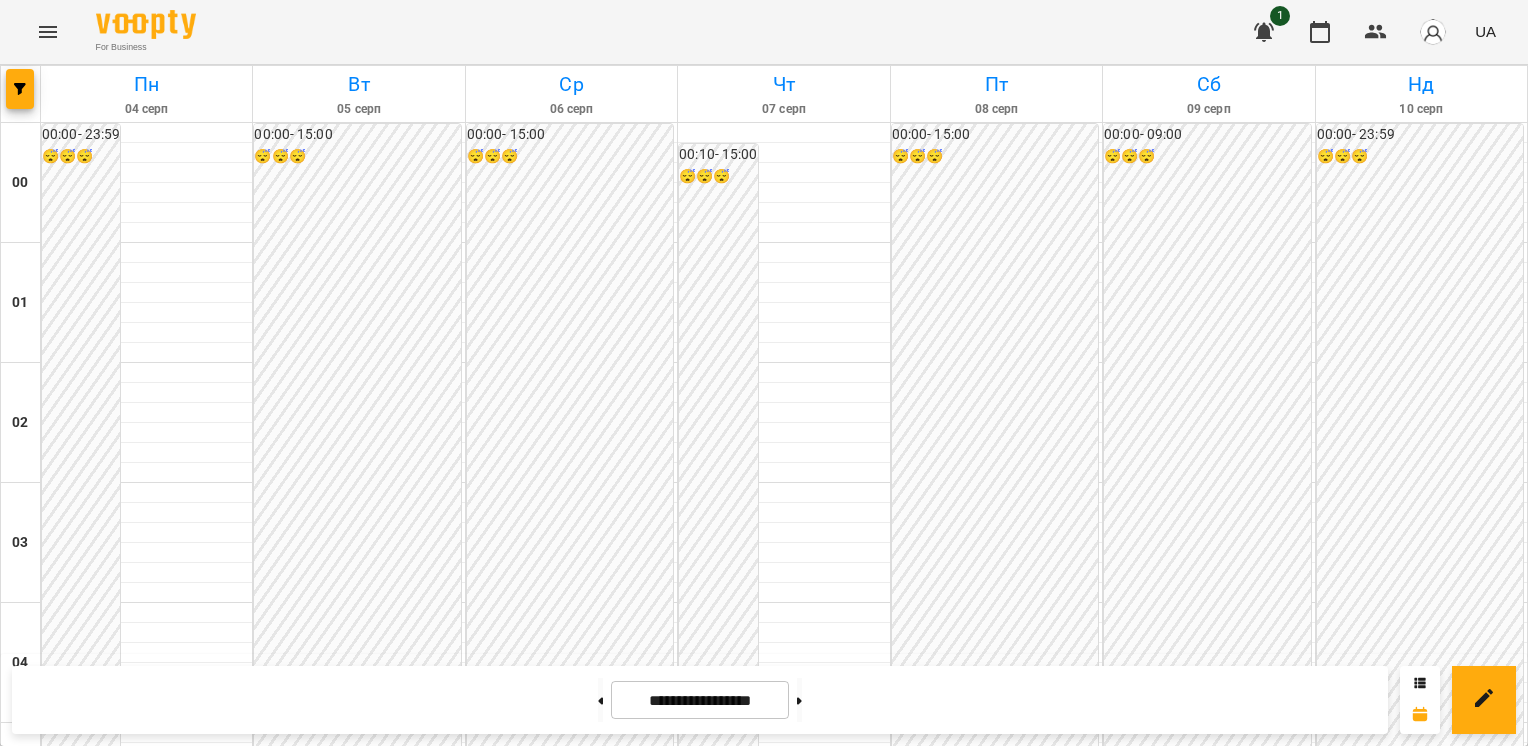 click on "[TIME] [FIRST] [LAST]" at bounding box center [1248, 2431] 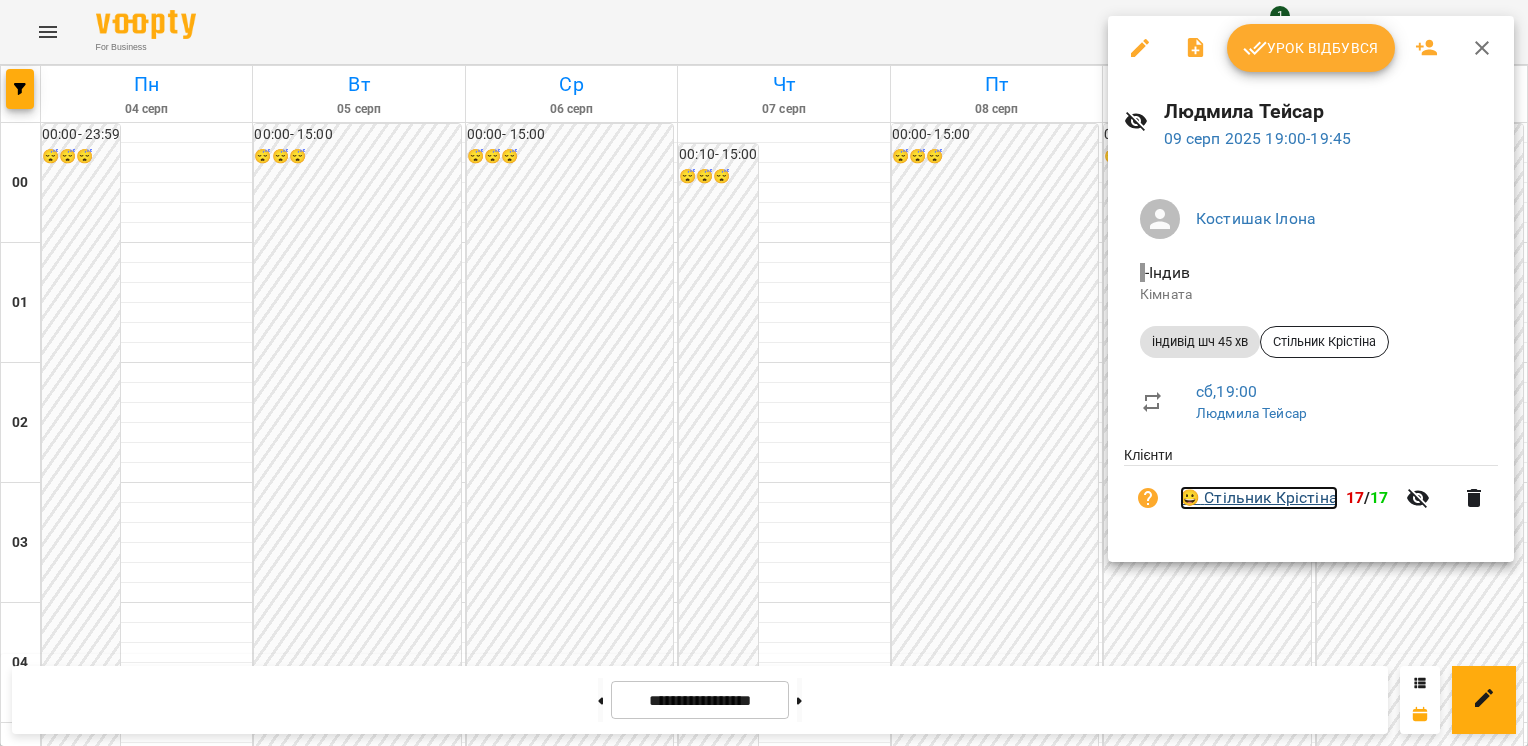 click on "😀 [LAST] [FIRST]" at bounding box center [1259, 498] 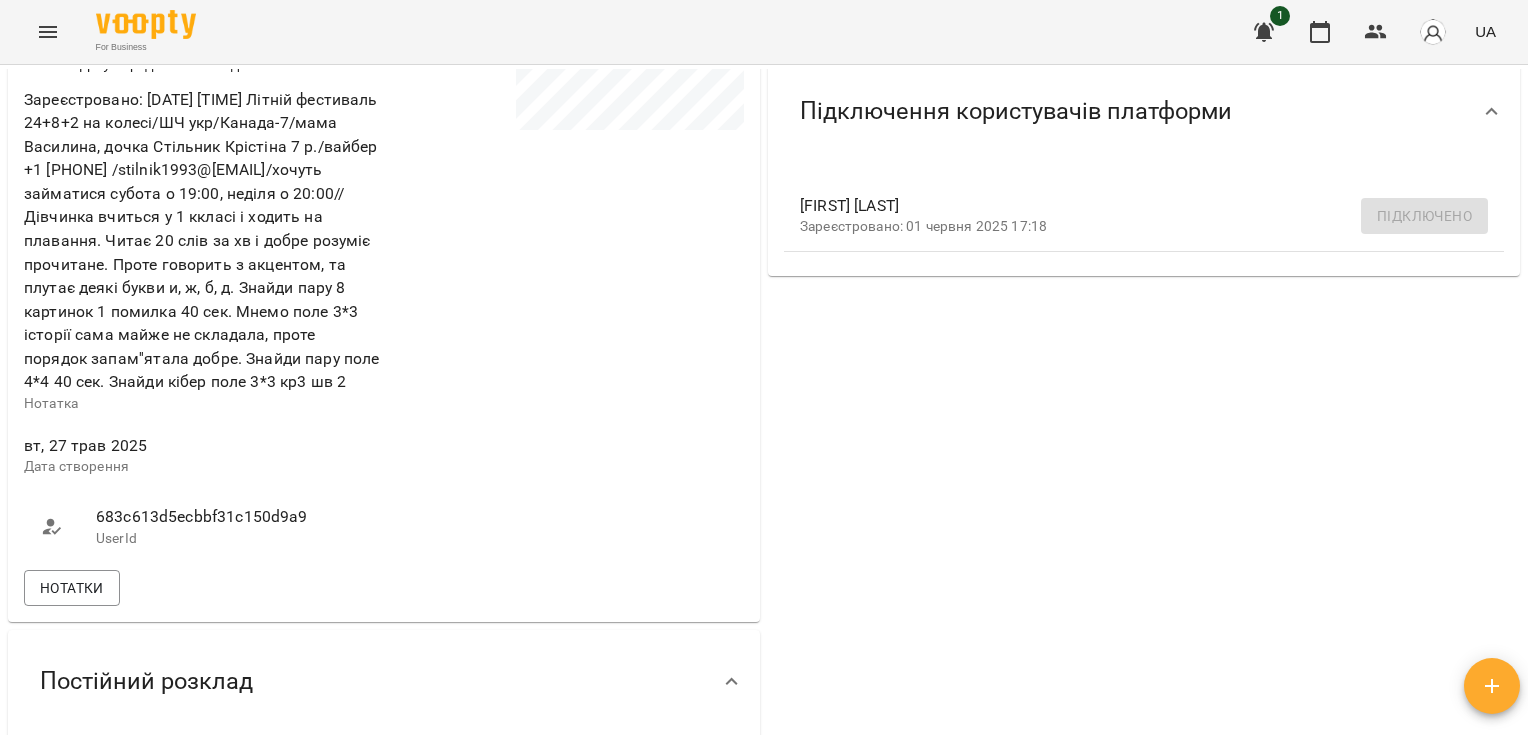 scroll, scrollTop: 566, scrollLeft: 0, axis: vertical 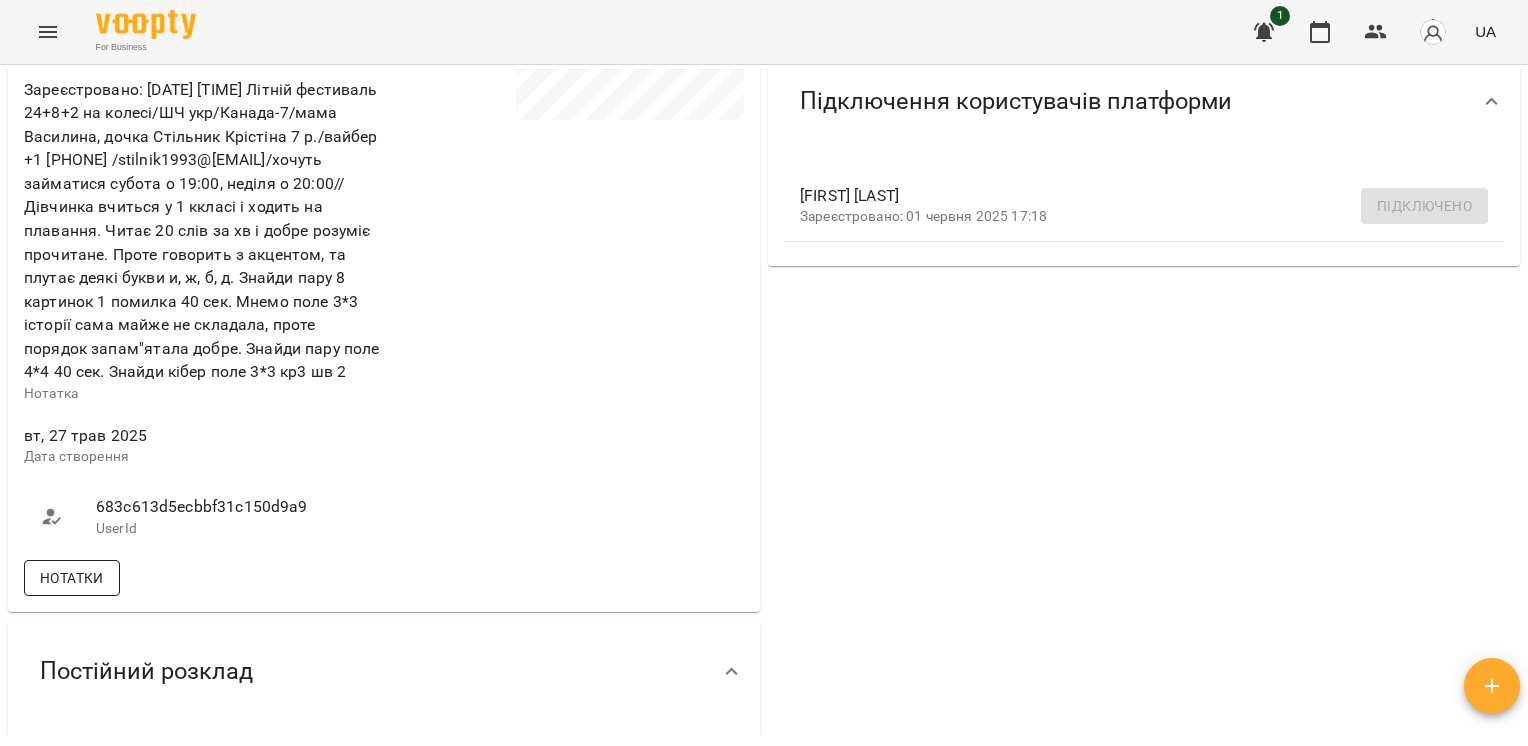 drag, startPoint x: 120, startPoint y: 581, endPoint x: 102, endPoint y: 585, distance: 18.439089 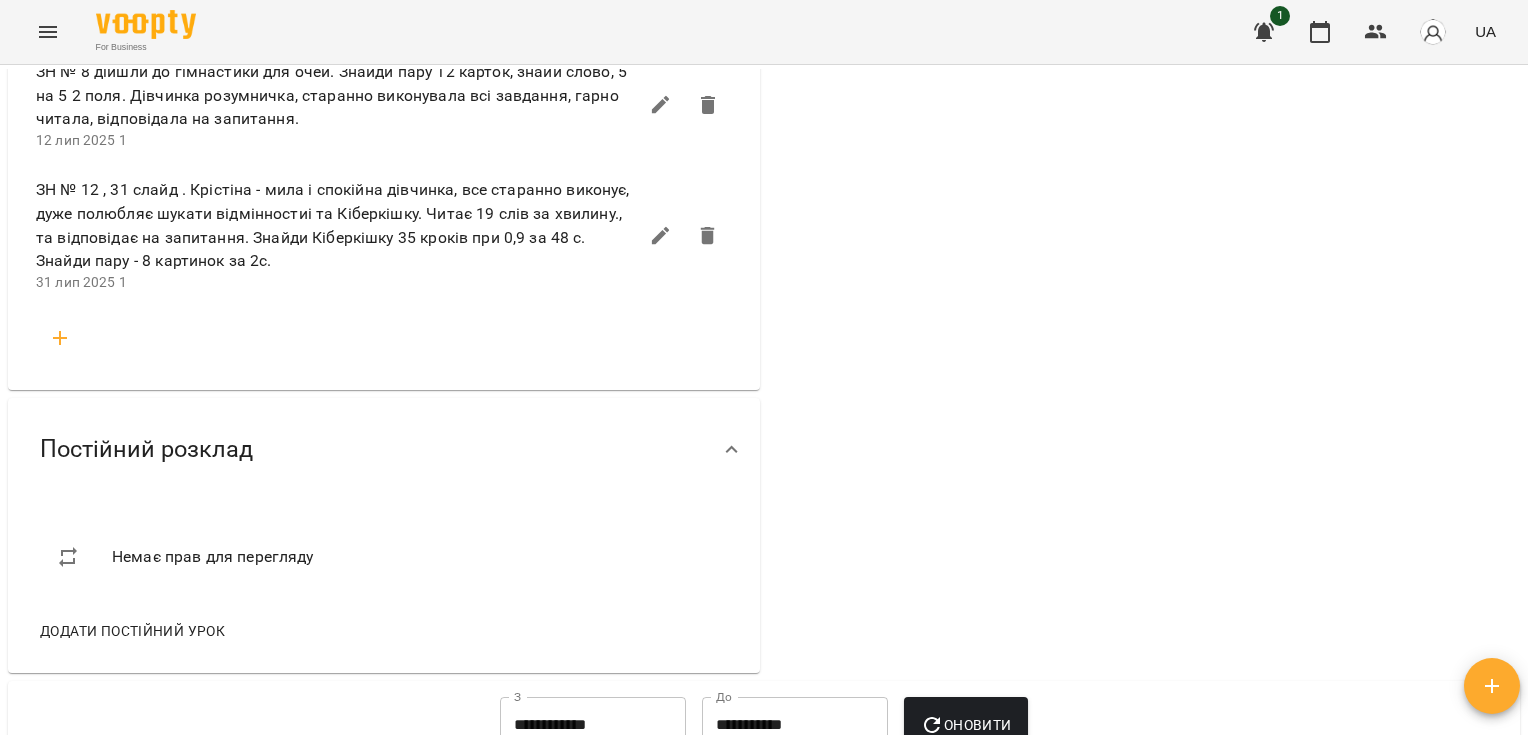 scroll, scrollTop: 1166, scrollLeft: 0, axis: vertical 